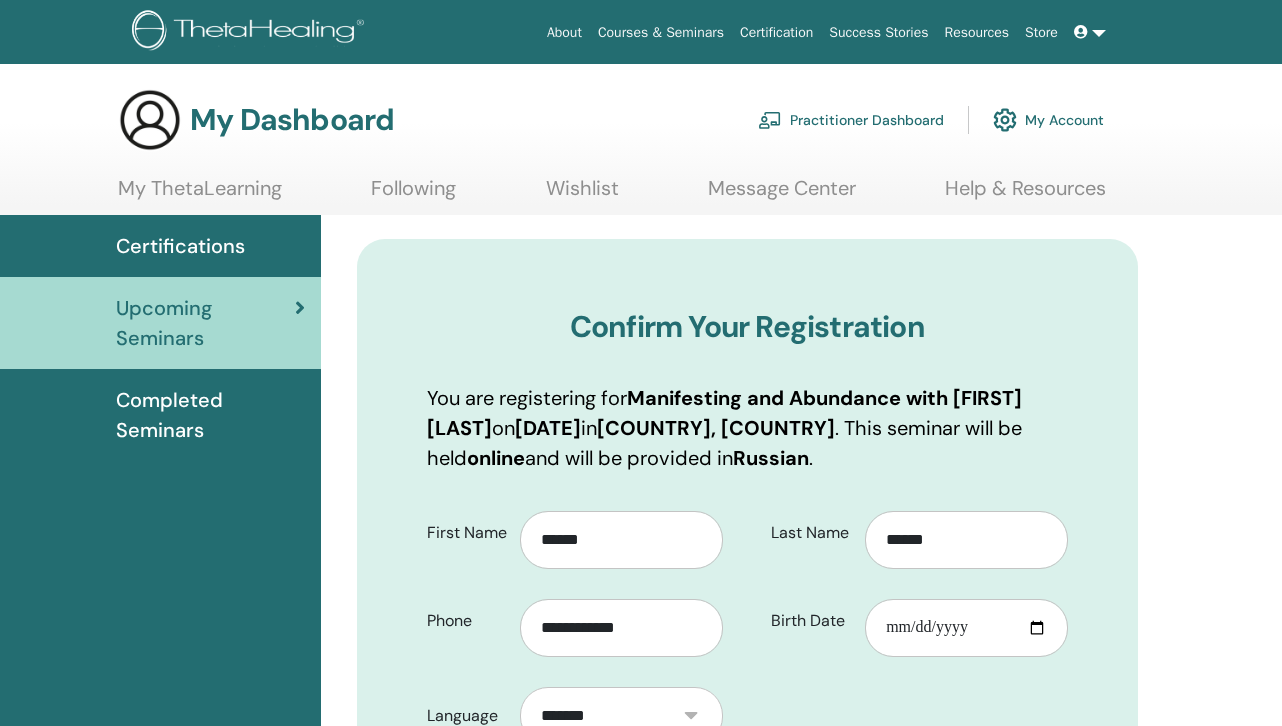 scroll, scrollTop: 0, scrollLeft: 0, axis: both 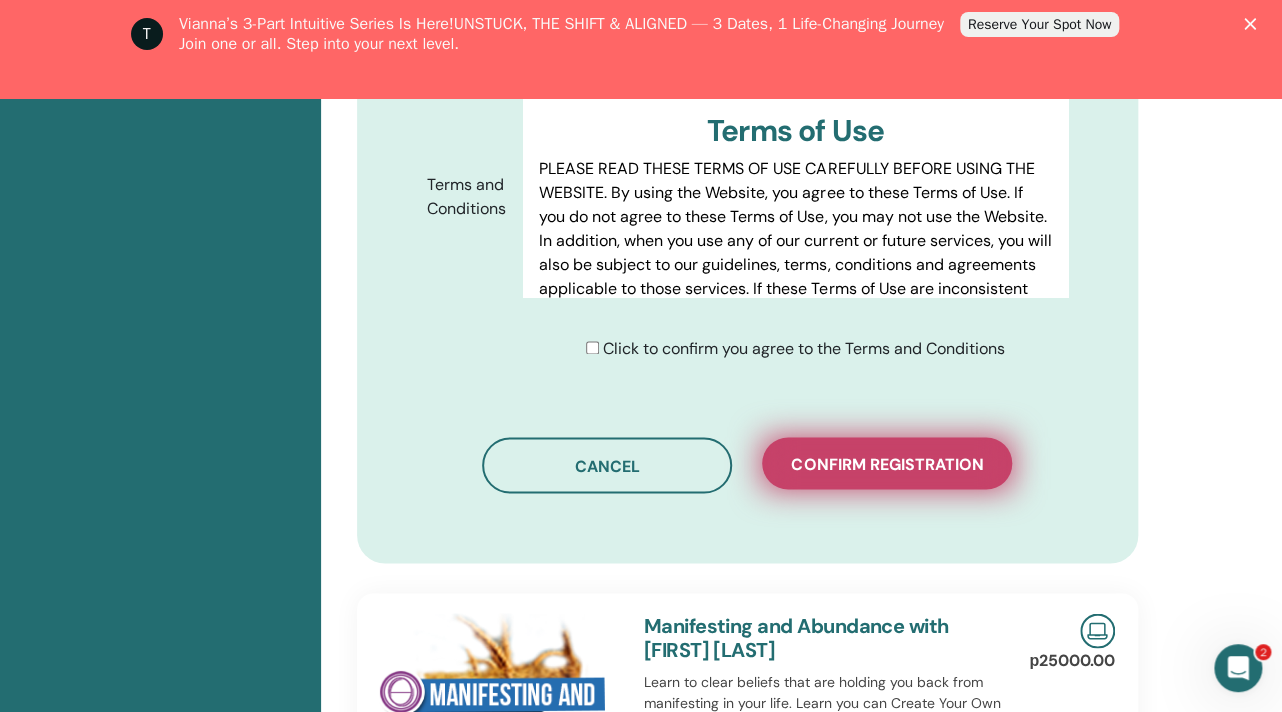 click on "Confirm registration" at bounding box center (887, 463) 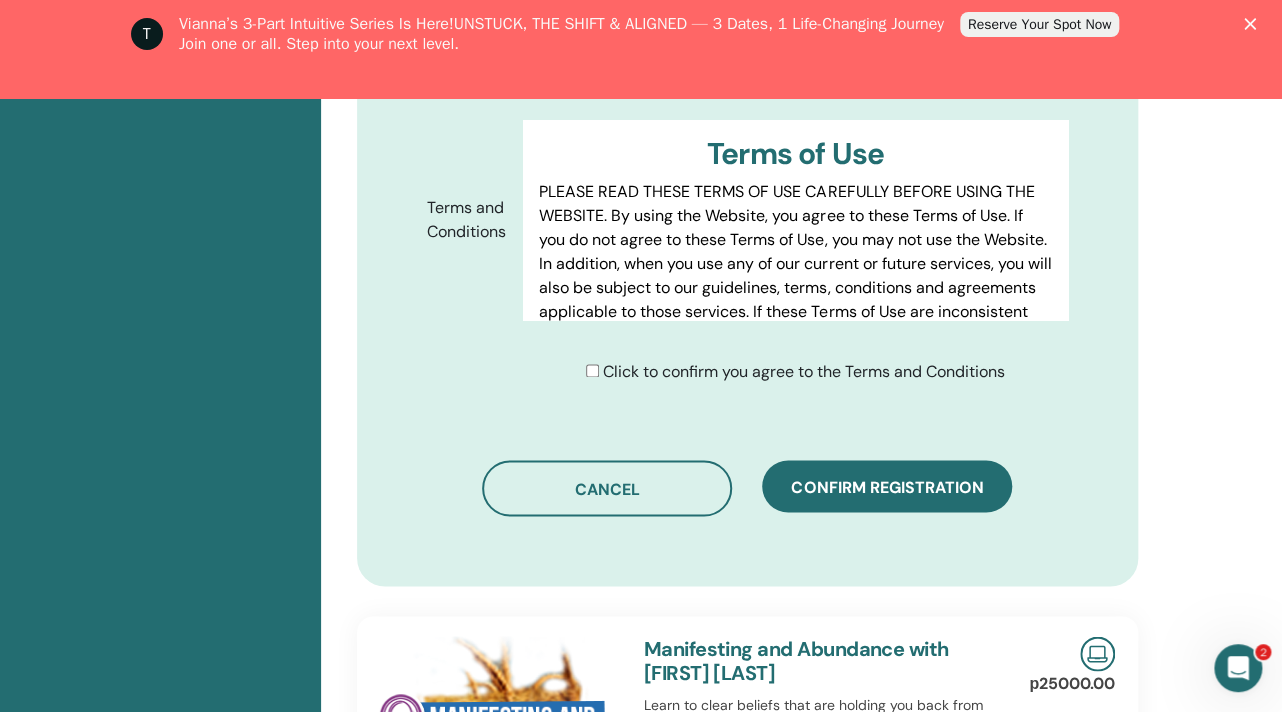 click 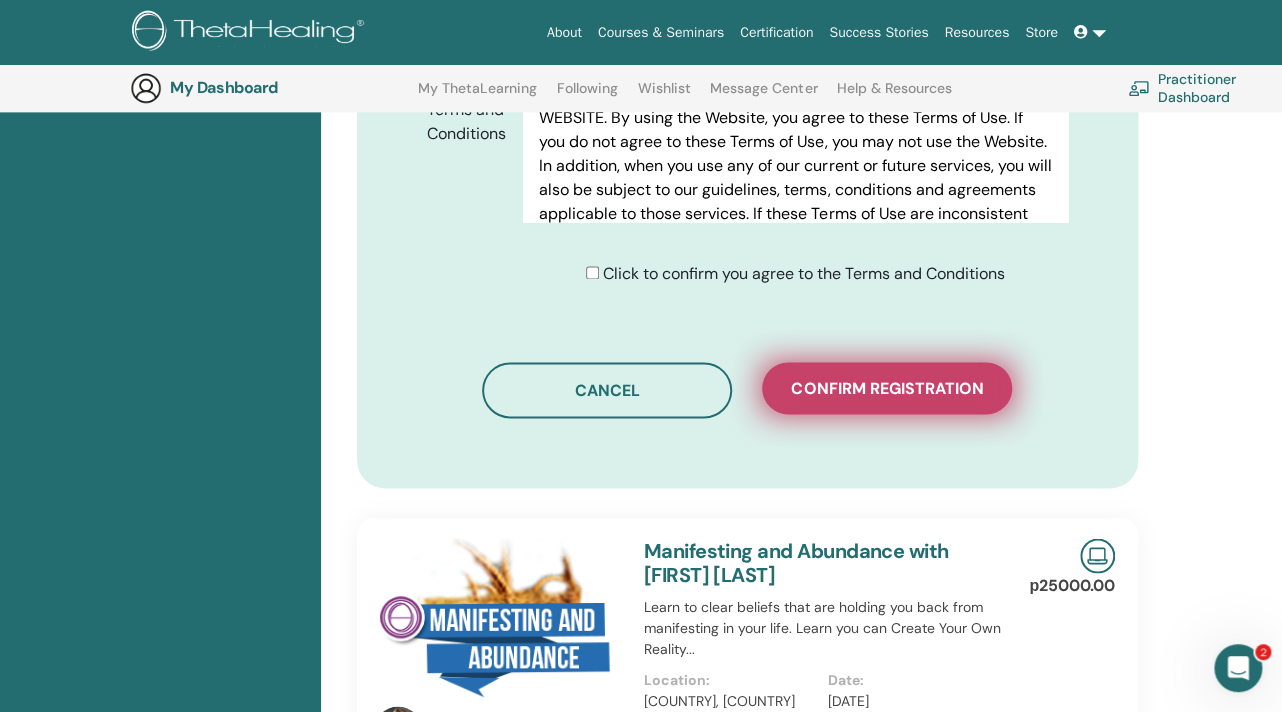 click on "Confirm registration" at bounding box center [887, 388] 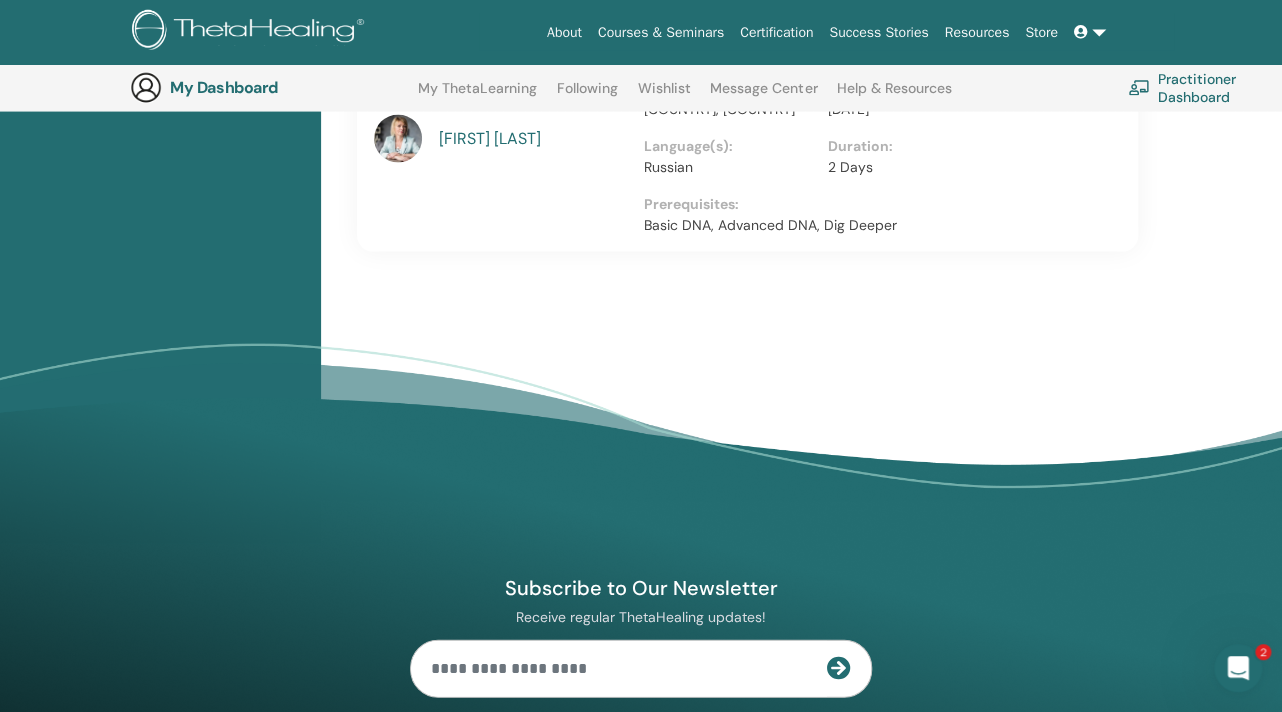 scroll, scrollTop: 1730, scrollLeft: 0, axis: vertical 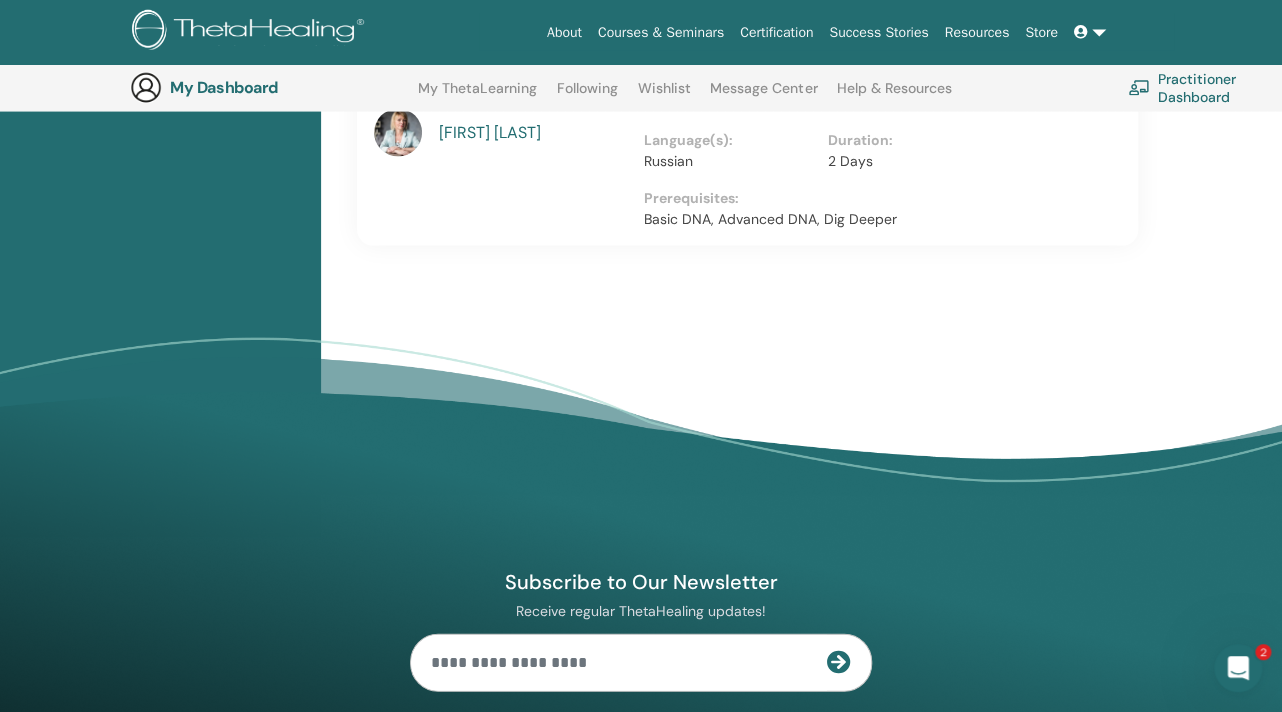 click at bounding box center [619, 663] 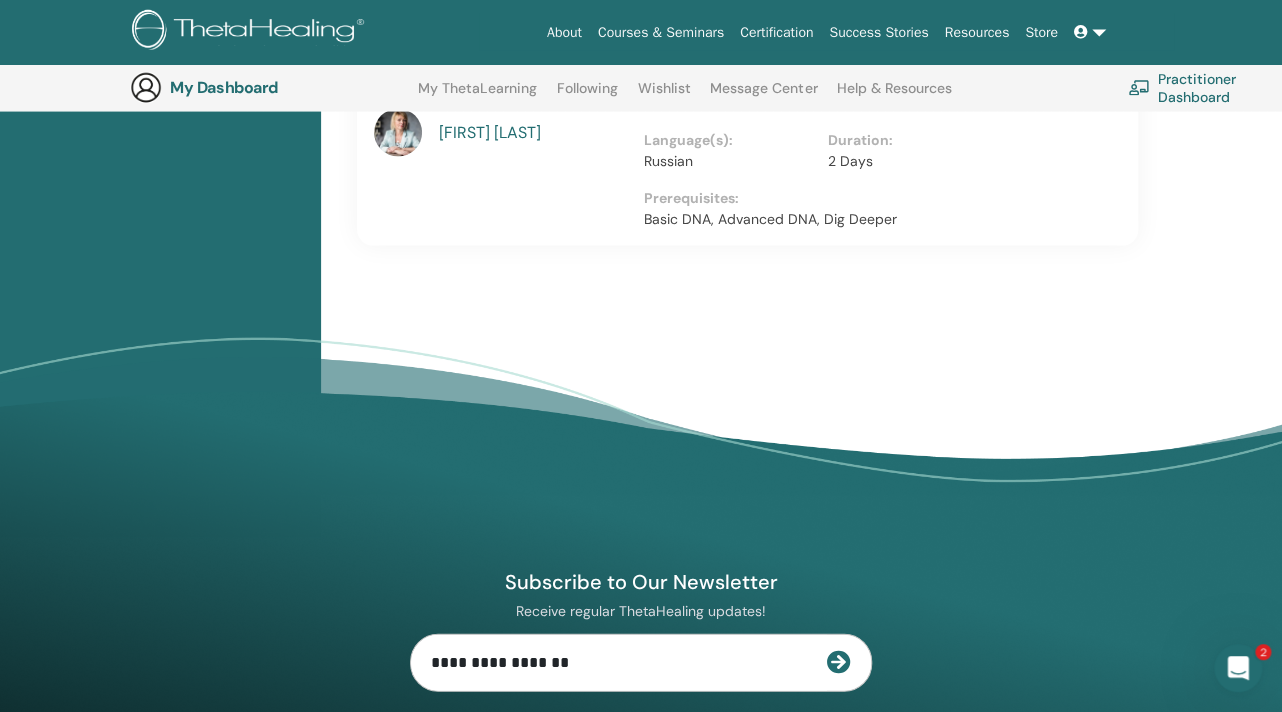 type on "**********" 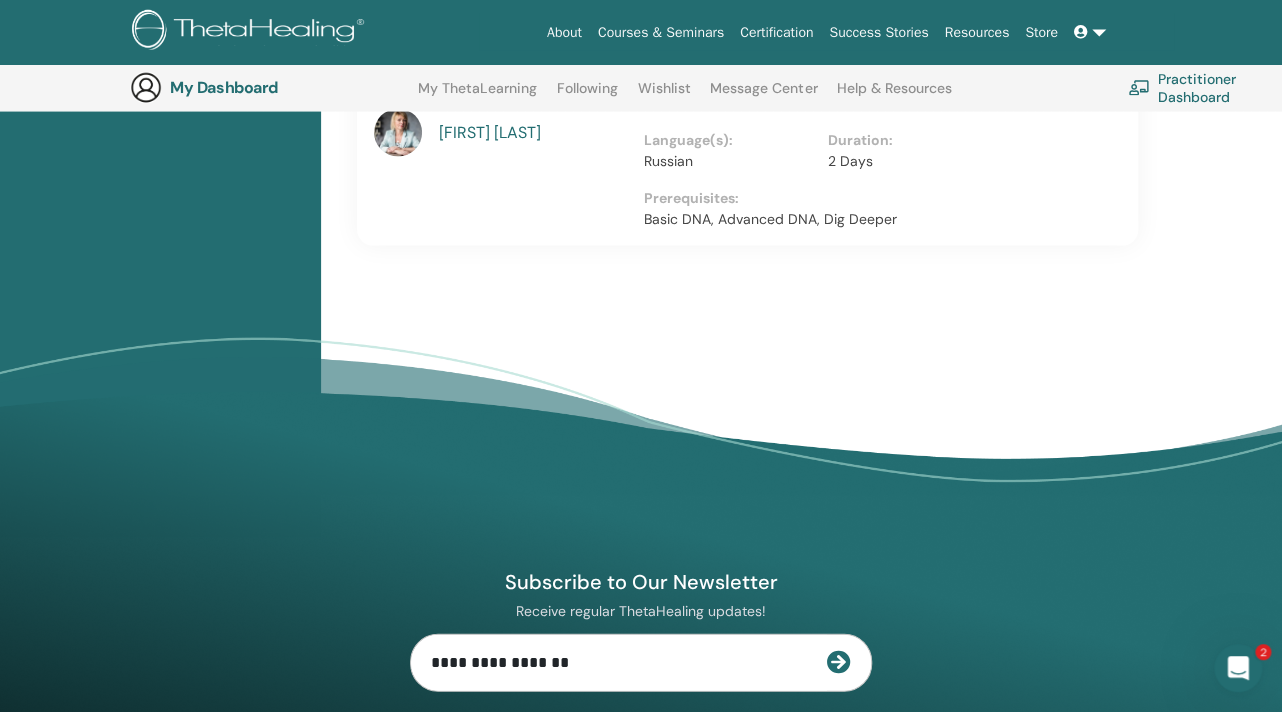 click at bounding box center [839, 662] 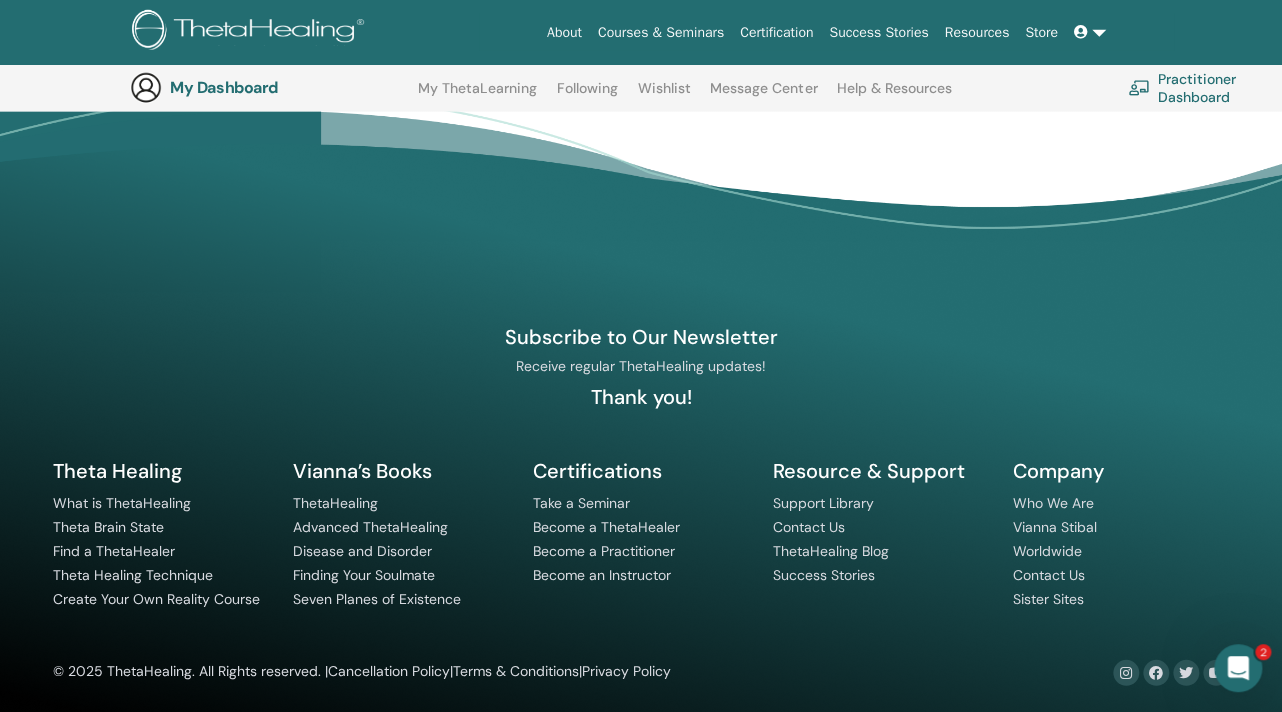 scroll, scrollTop: 1979, scrollLeft: 0, axis: vertical 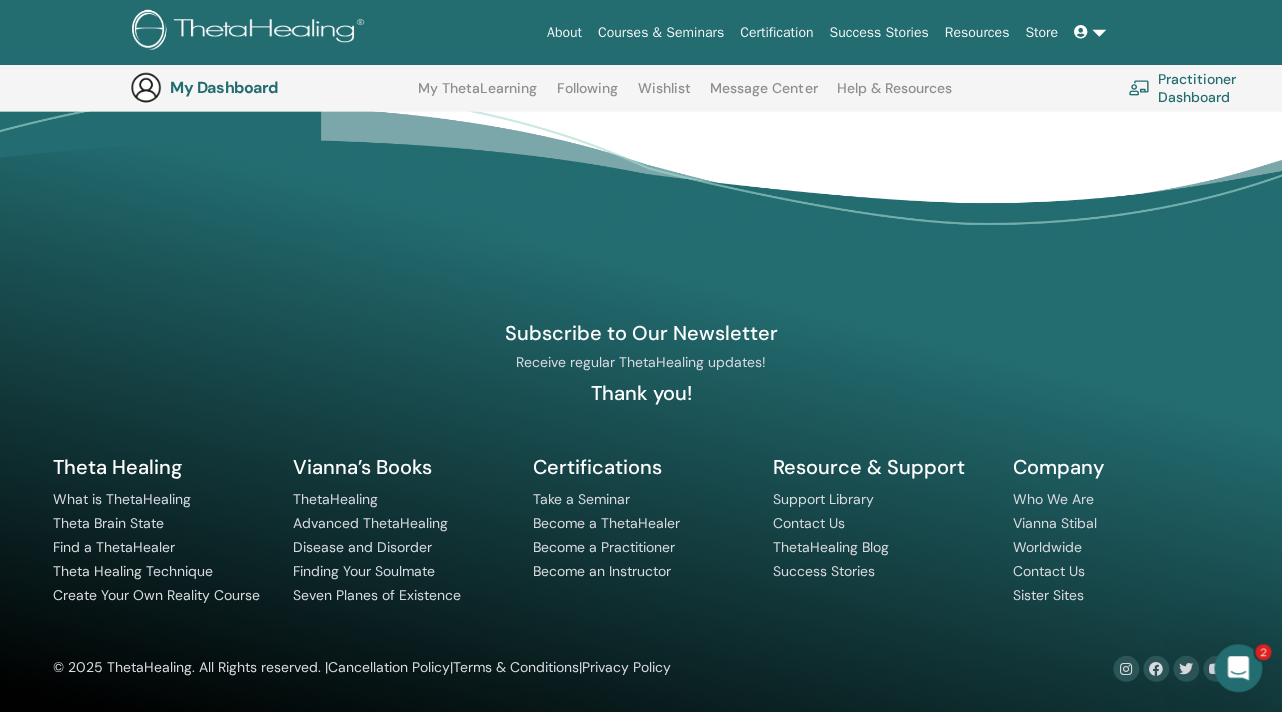 click 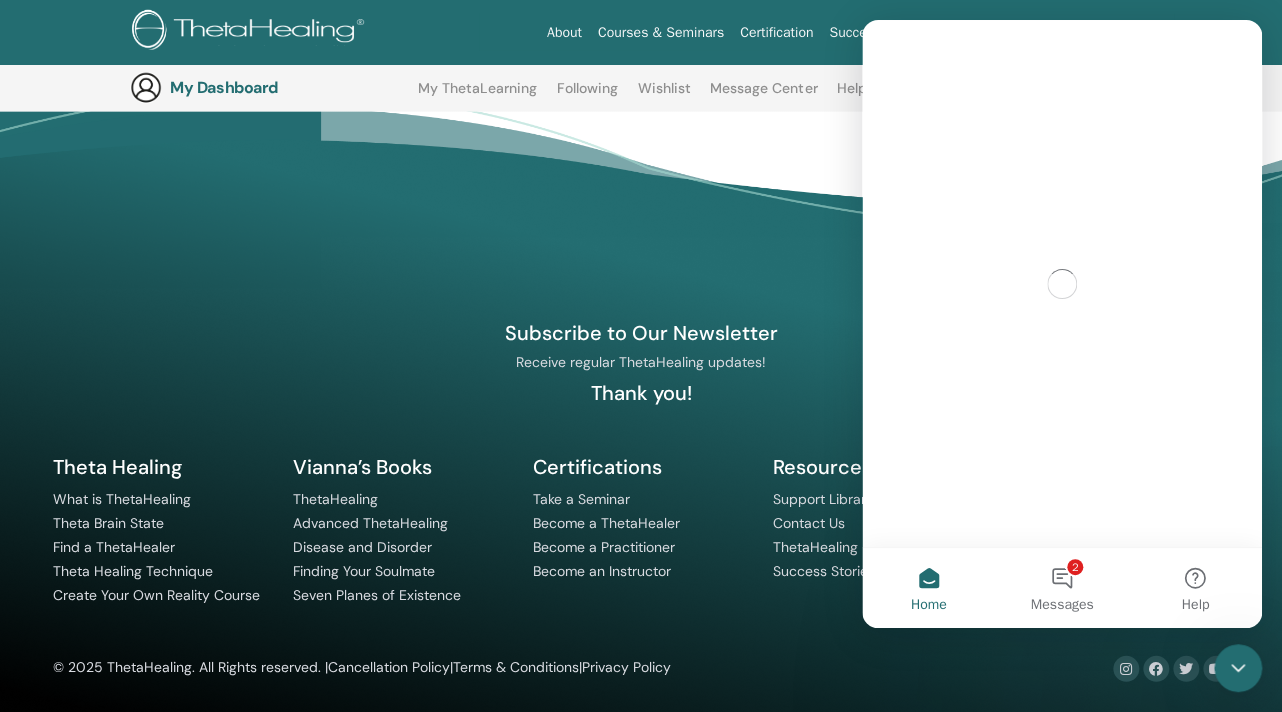 scroll, scrollTop: 0, scrollLeft: 0, axis: both 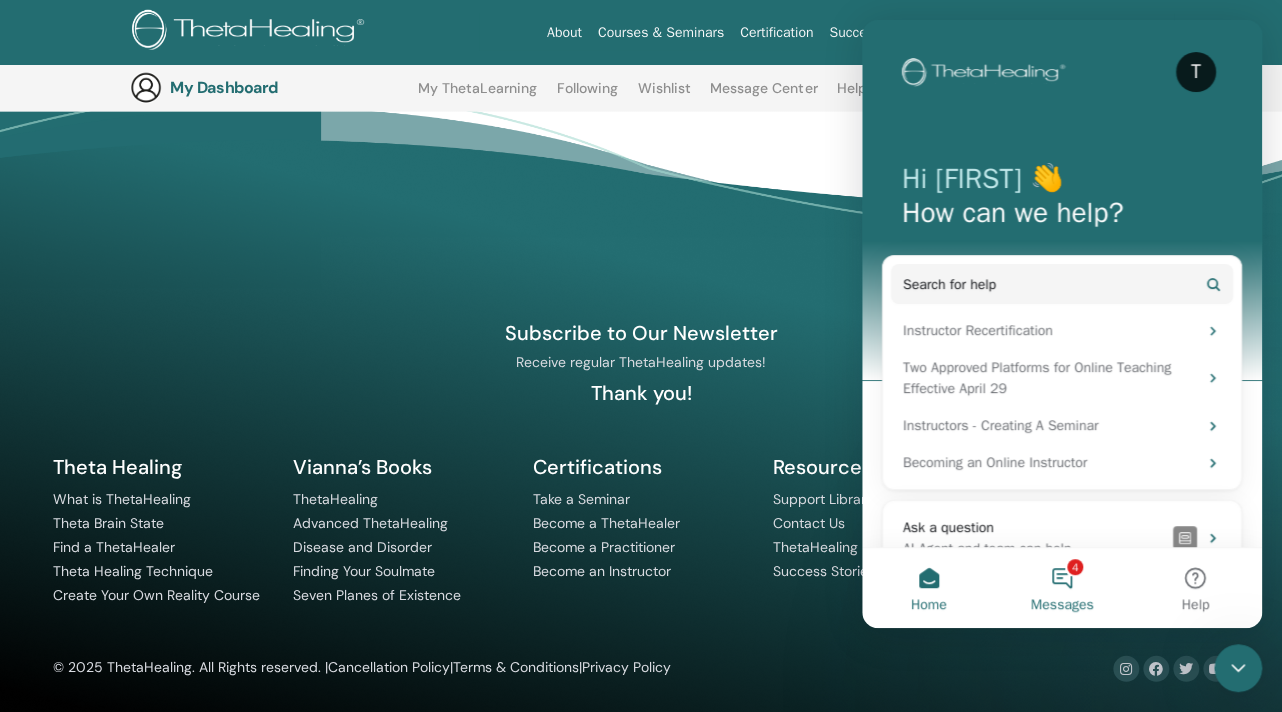 click on "4 Messages" at bounding box center [1061, 588] 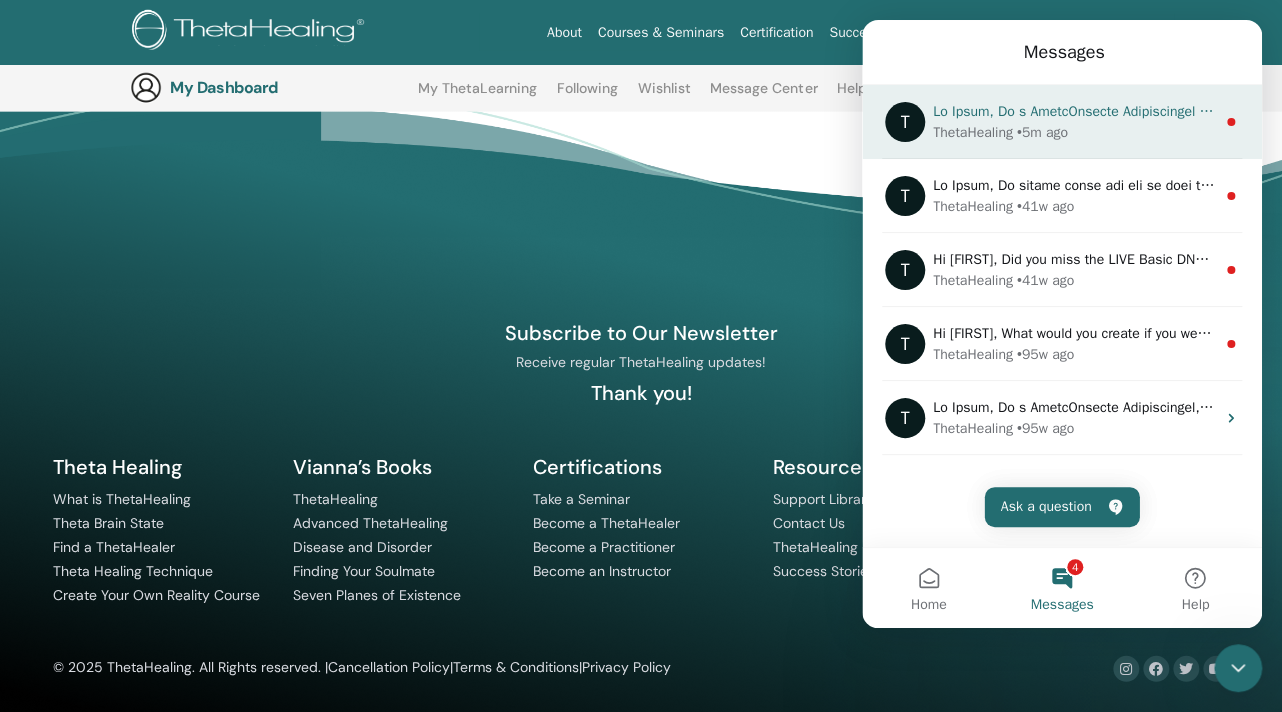 click at bounding box center [5839, 111] 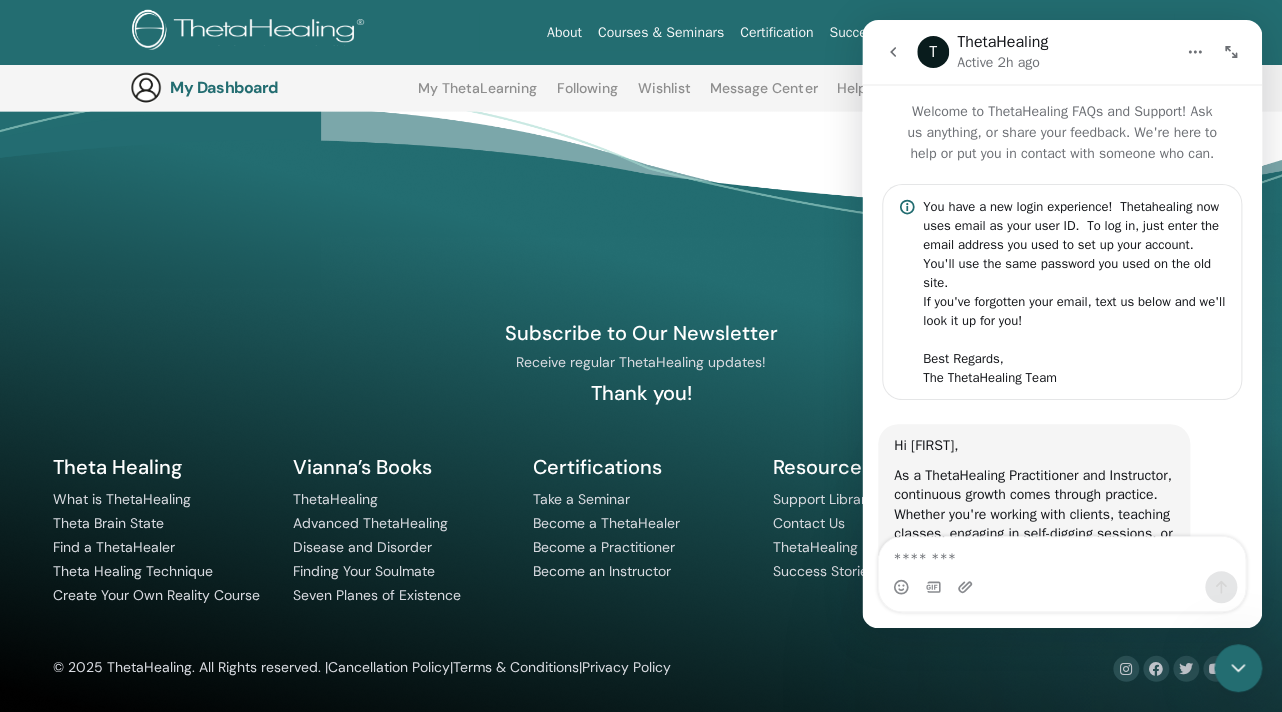 scroll, scrollTop: 1124, scrollLeft: 0, axis: vertical 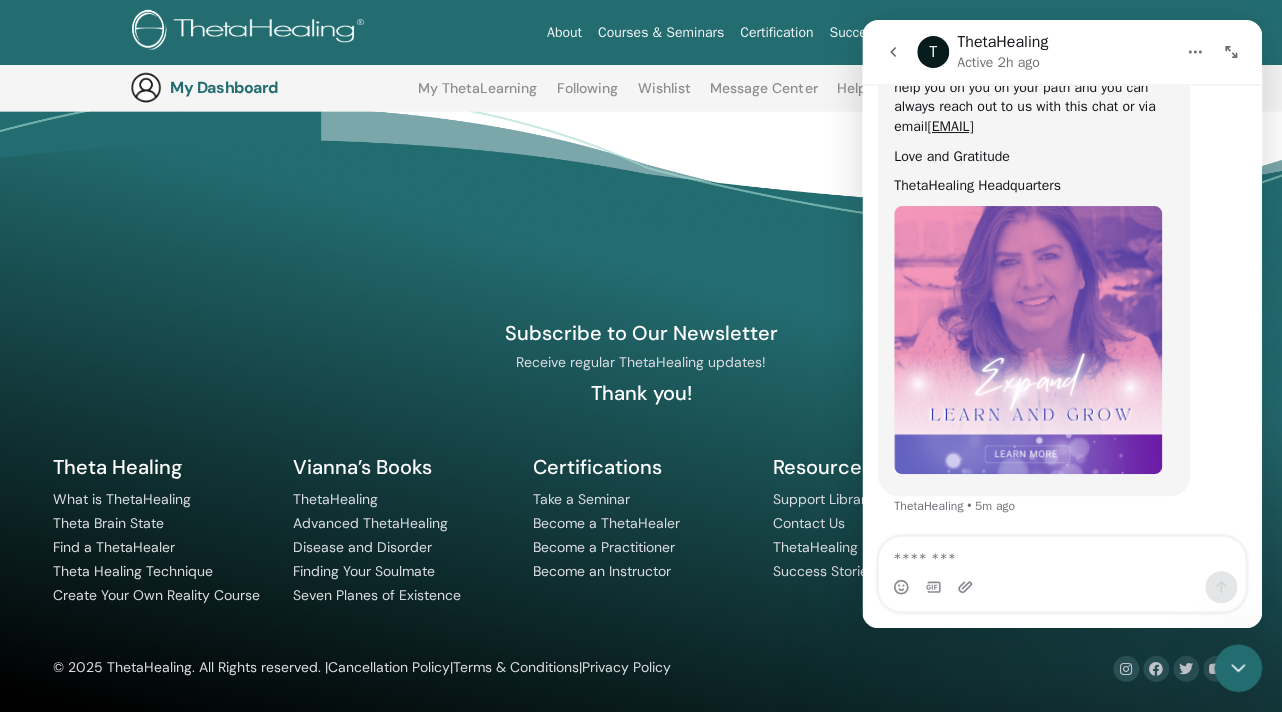 click 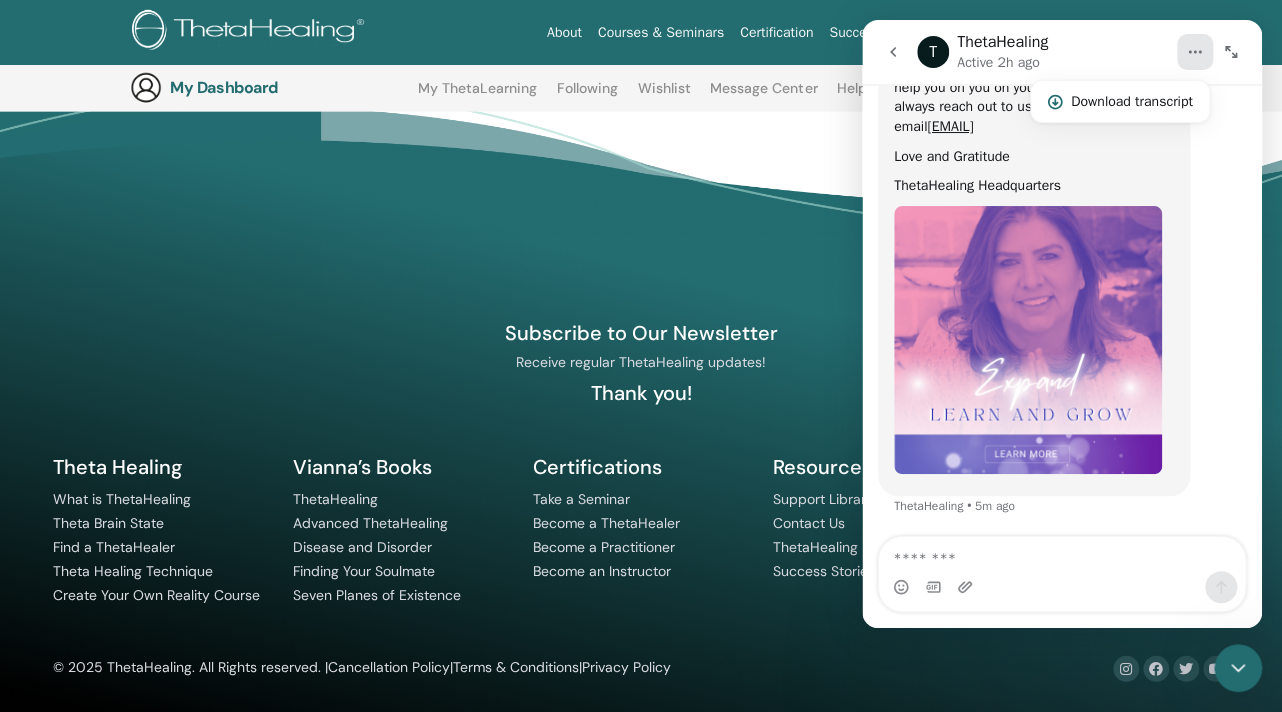 click 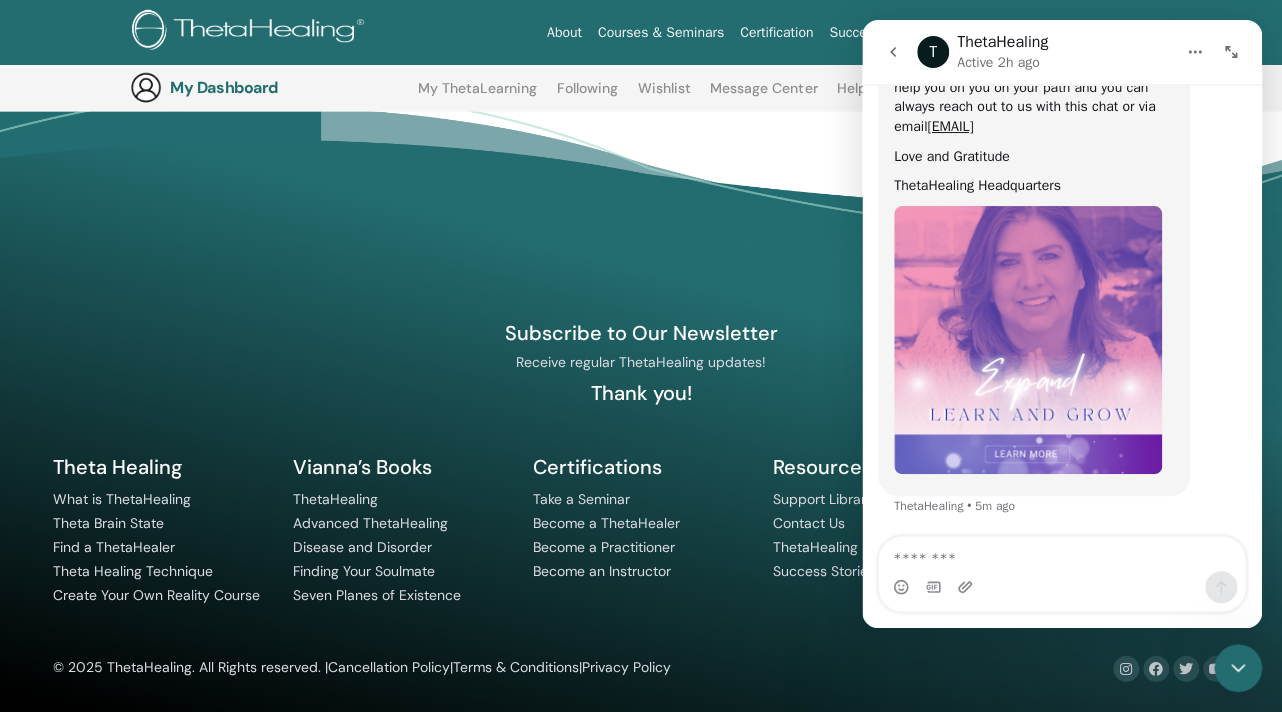 click on "Subscribe to Our Newsletter
Receive regular ThetaHealing updates!
Thank you!
Theta Healing
What is ThetaHealing
Theta Brain State
Find a ThetaHealer
Theta Healing Technique
Create Your Own Reality Course" at bounding box center (641, 401) 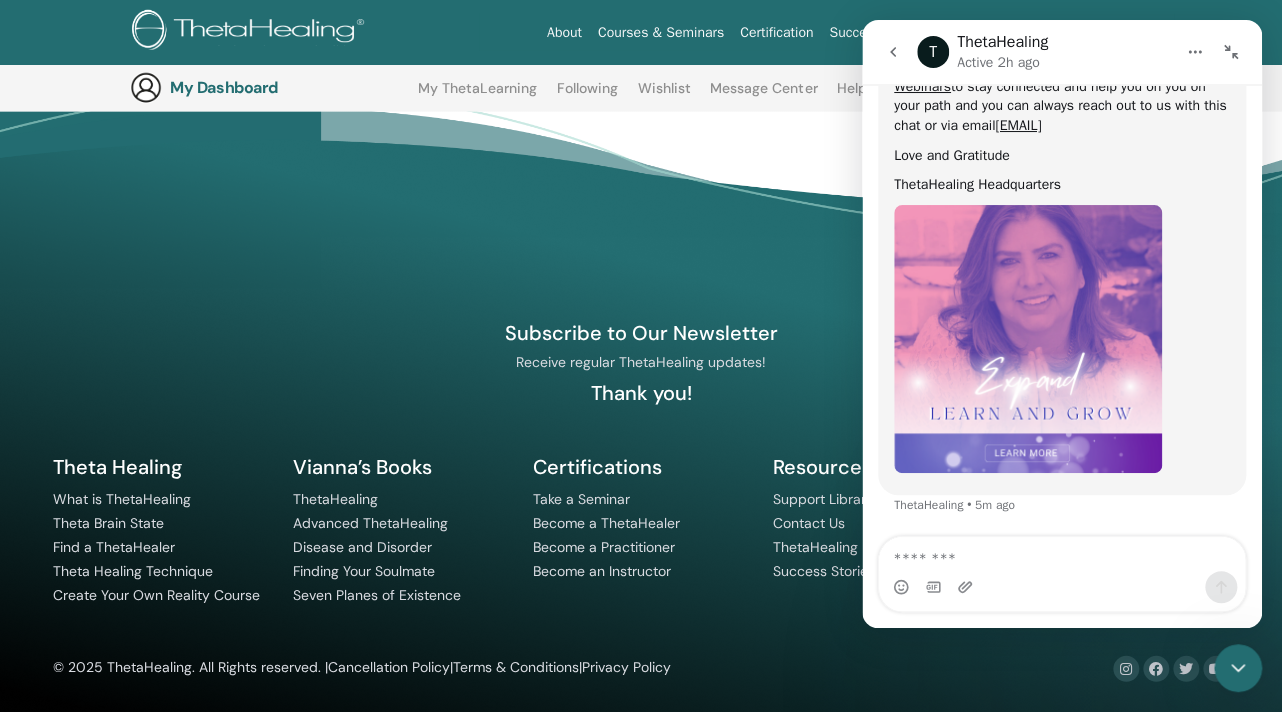 scroll, scrollTop: 771, scrollLeft: 0, axis: vertical 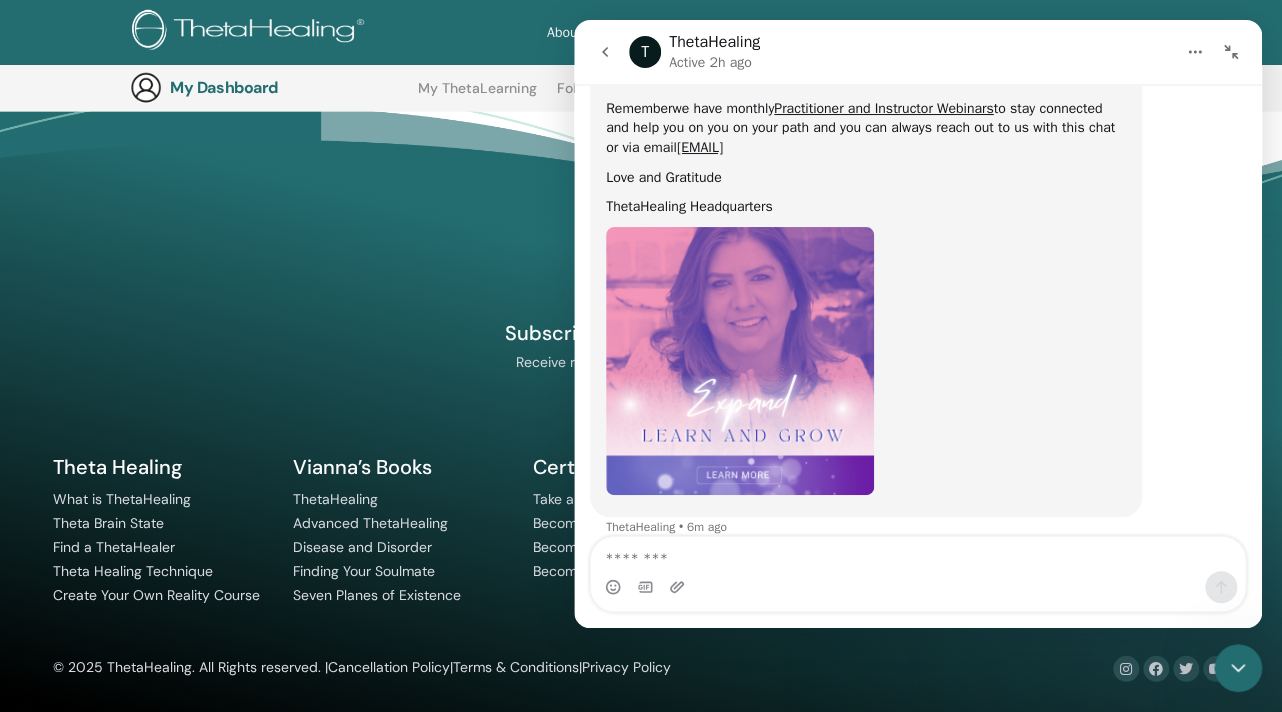 click on "Subscribe to Our Newsletter
Receive regular ThetaHealing updates!
Thank you!
Theta Healing
What is ThetaHealing
Theta Brain State
Find a ThetaHealer
Theta Healing Technique
Create Your Own Reality Course" at bounding box center (641, 429) 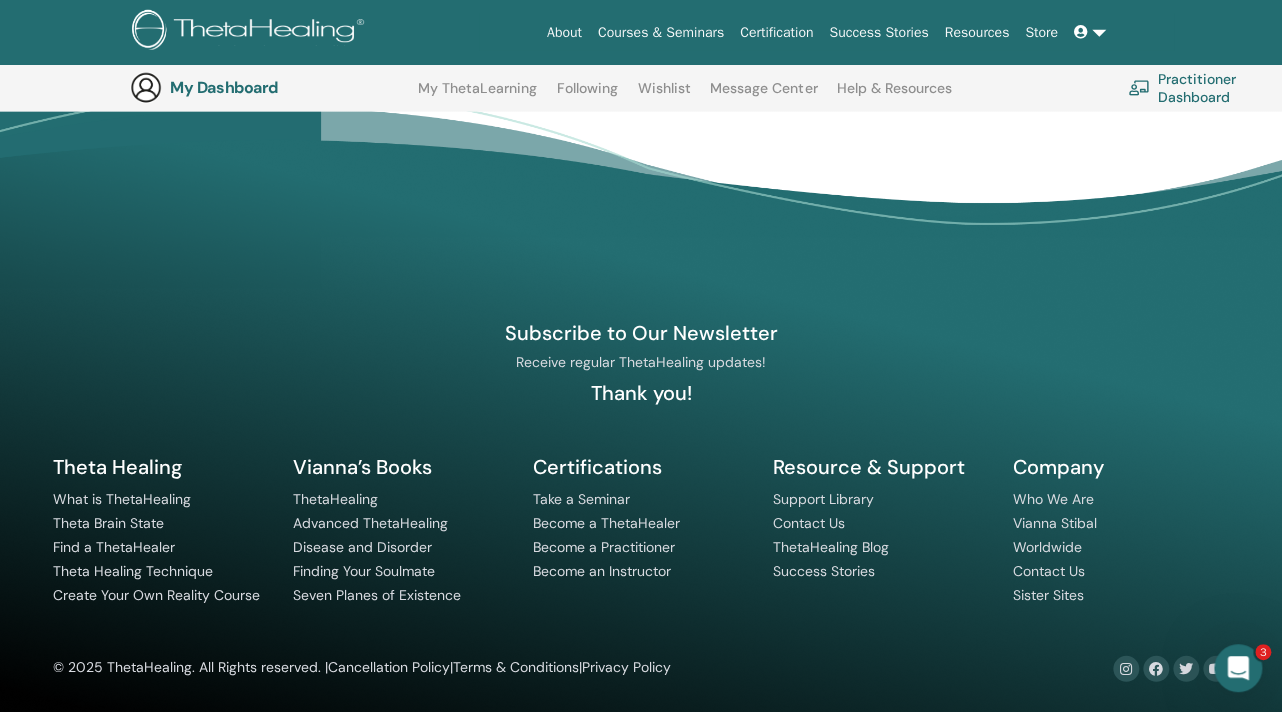 scroll, scrollTop: 0, scrollLeft: 0, axis: both 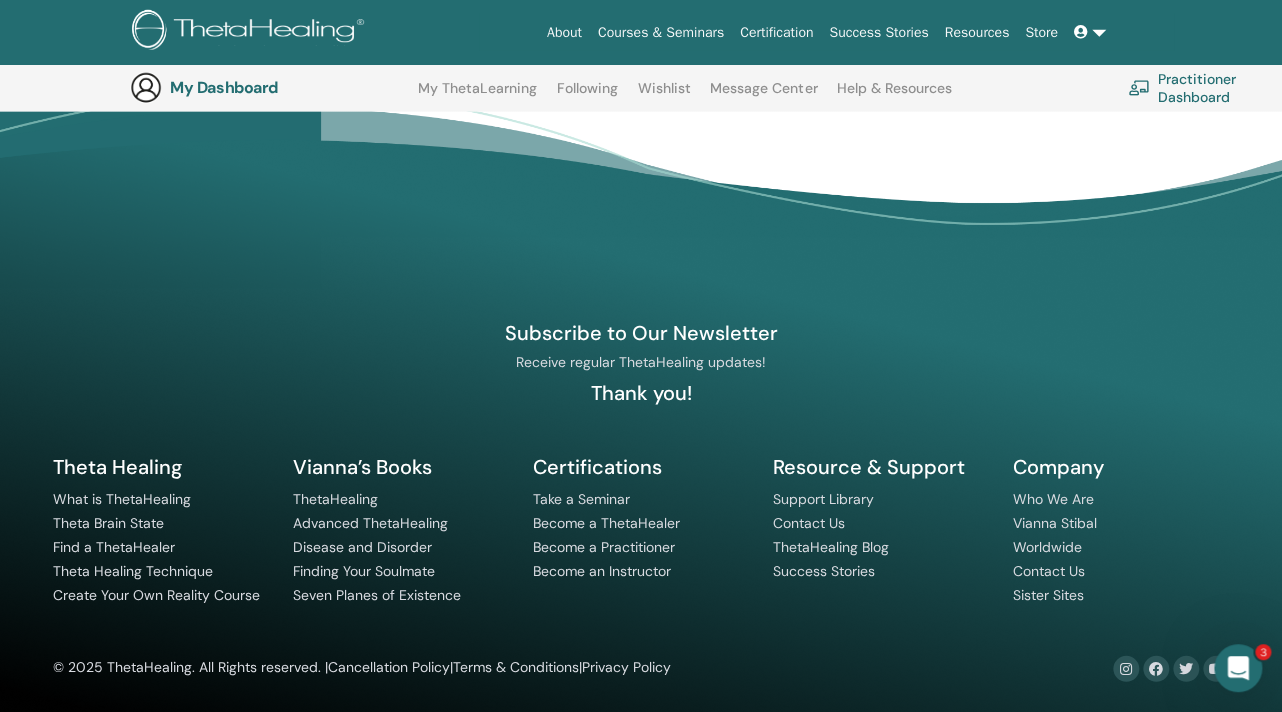 click on "My ThetaLearning" at bounding box center [477, 96] 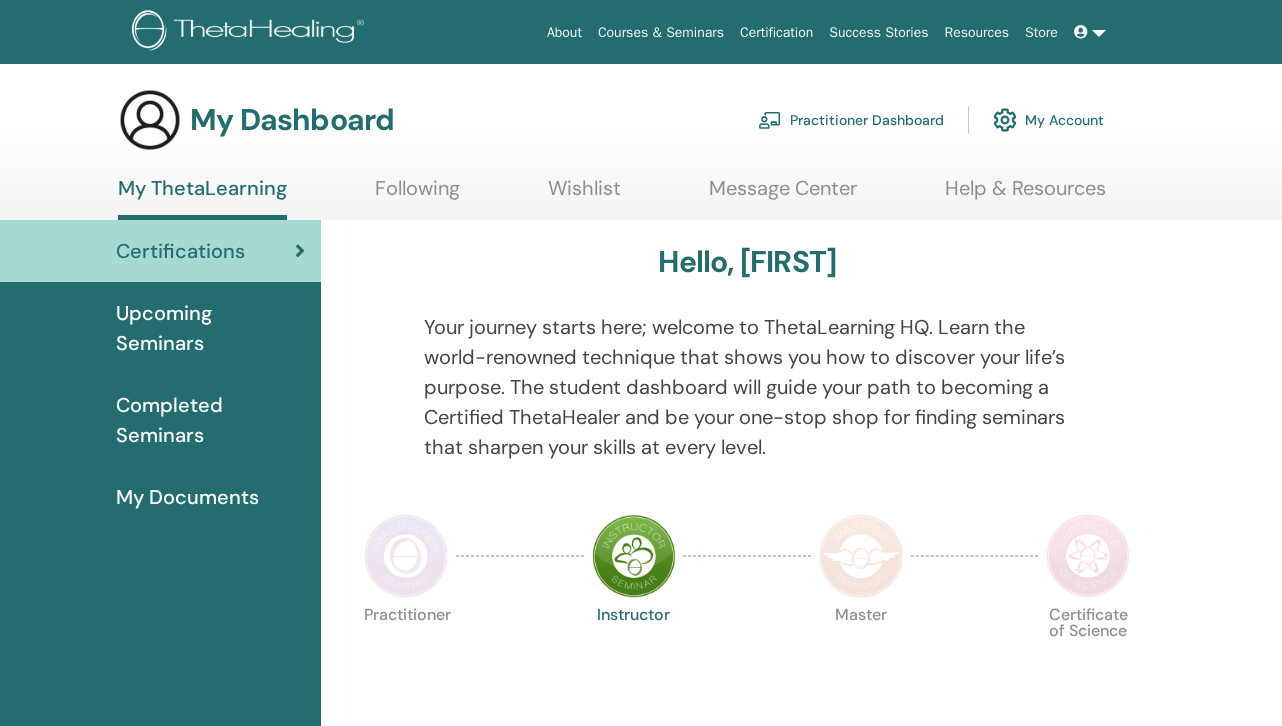 scroll, scrollTop: 0, scrollLeft: 0, axis: both 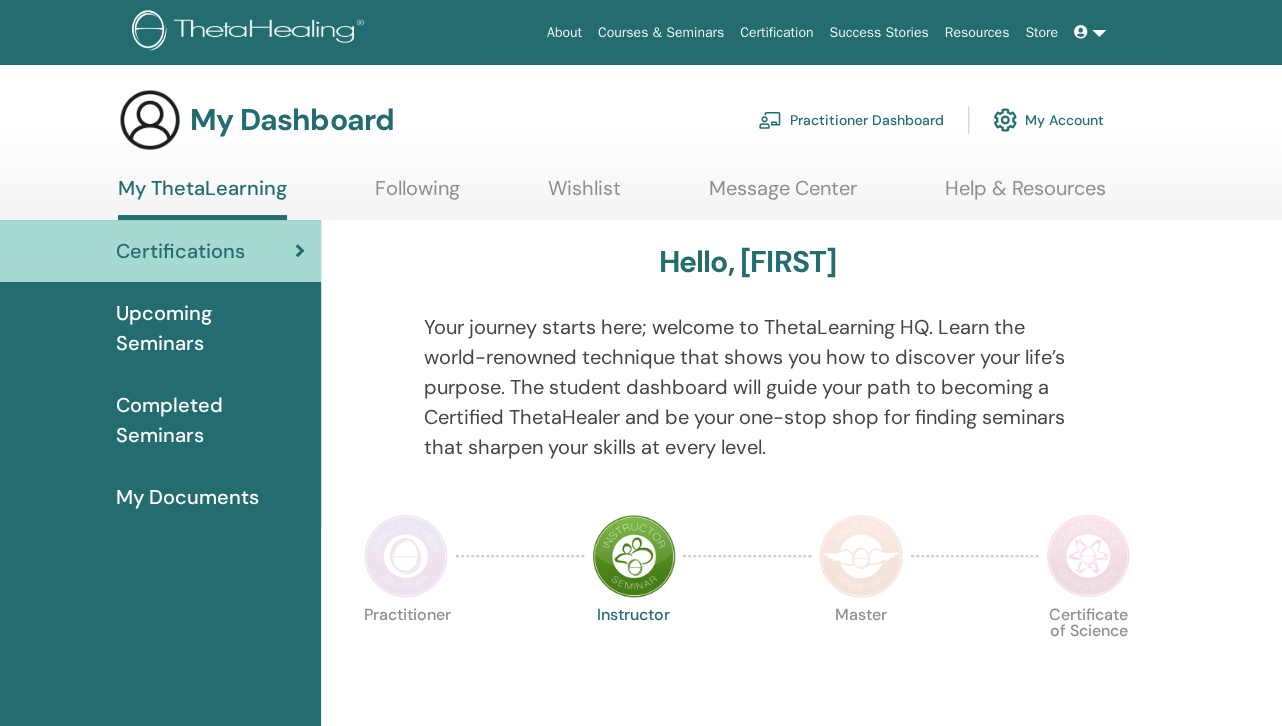 click at bounding box center (1090, 32) 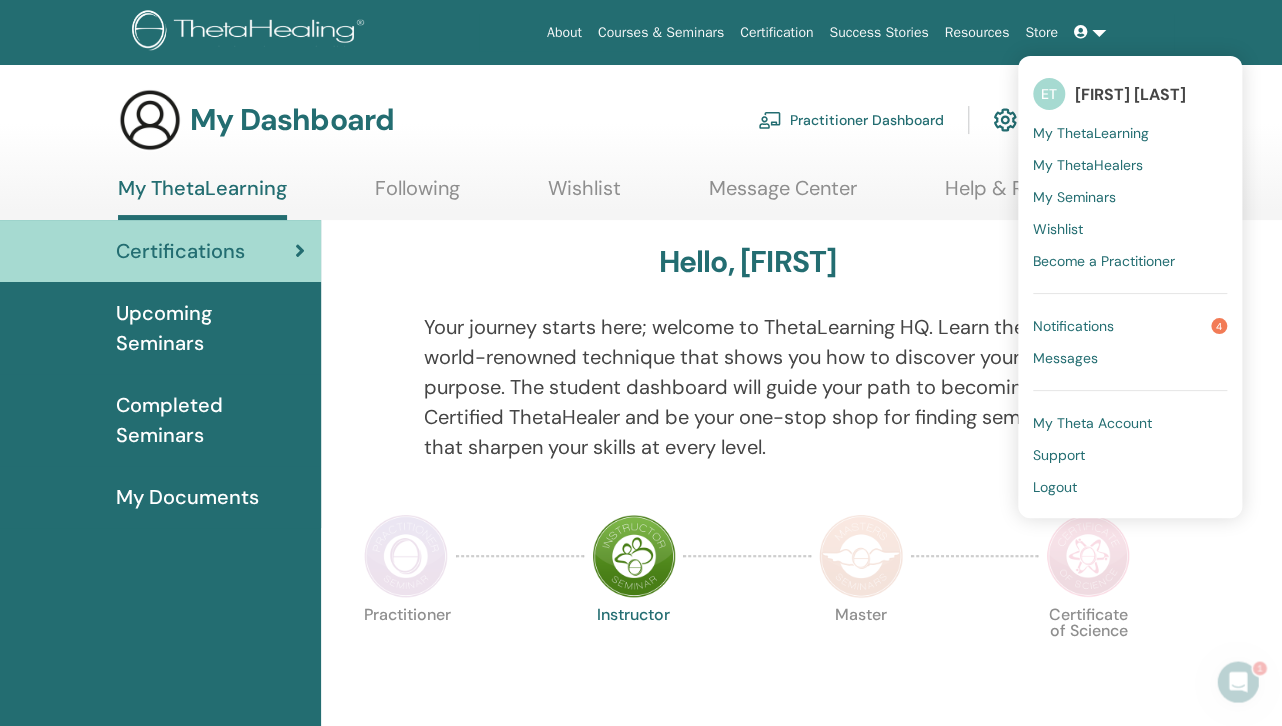 scroll, scrollTop: 0, scrollLeft: 0, axis: both 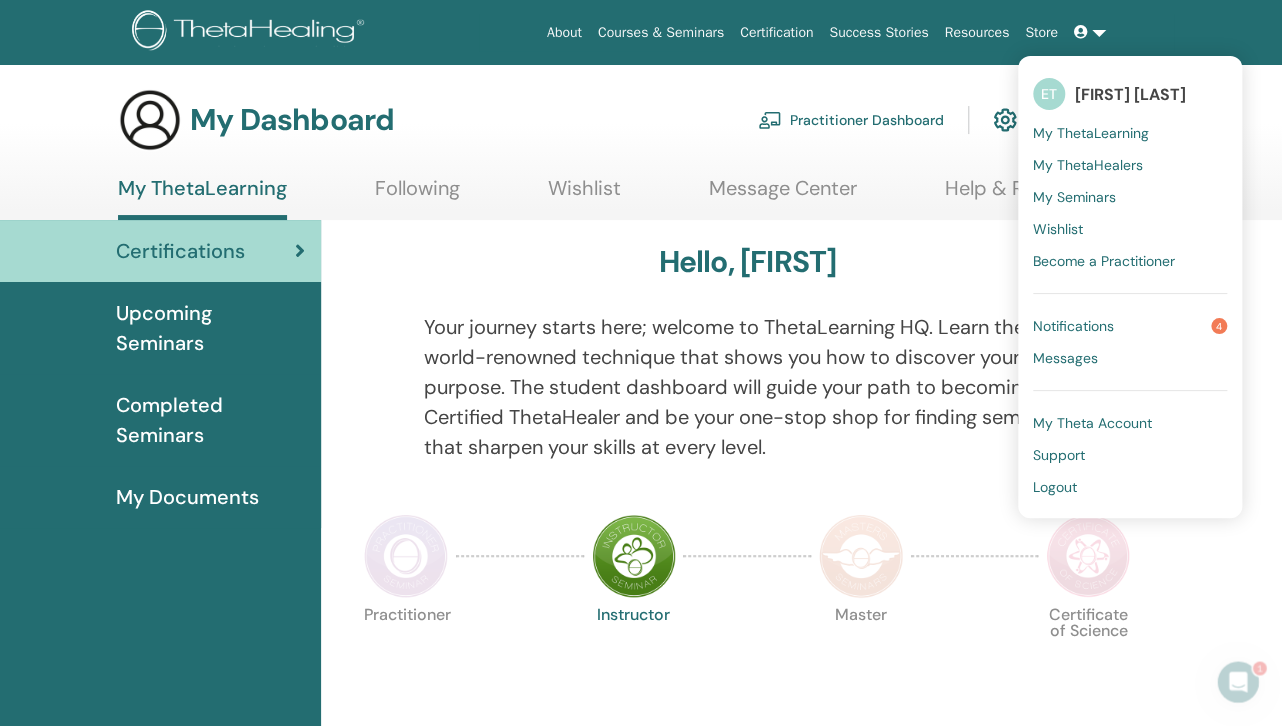 click on "My Dashboard
Practitioner Dashboard
My Account" at bounding box center [611, 120] 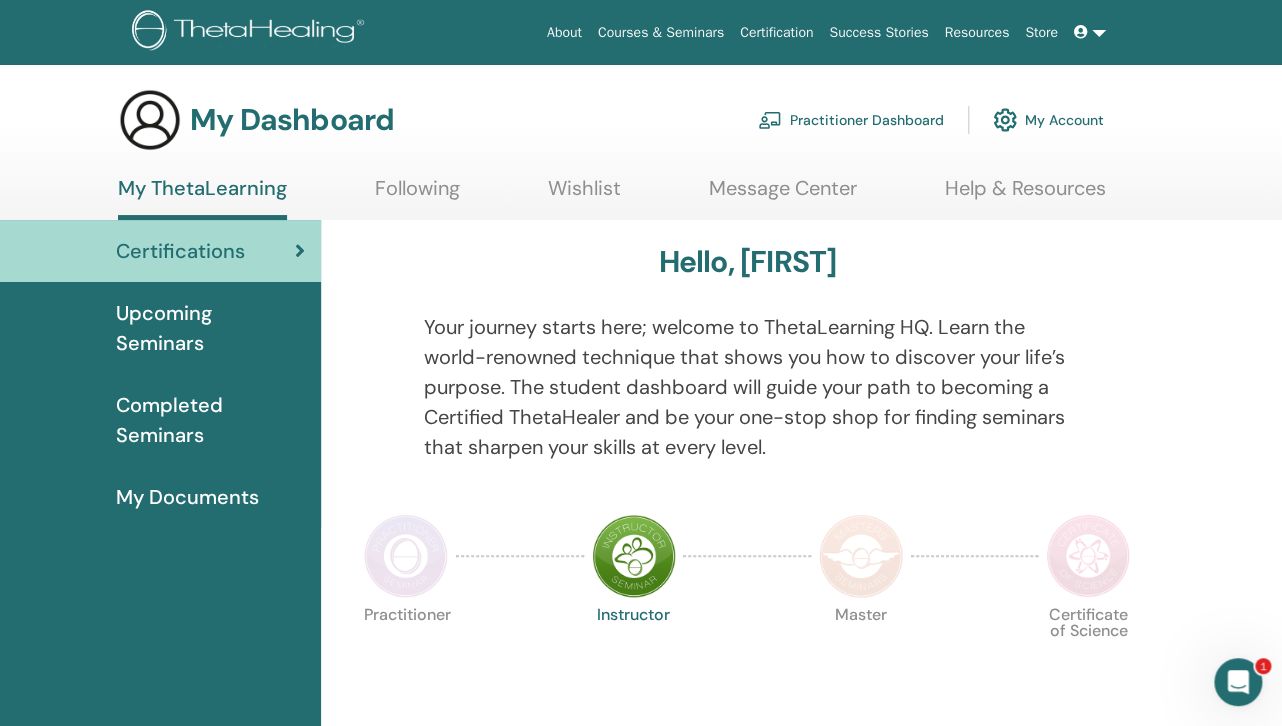 click on "My Account" at bounding box center [1048, 120] 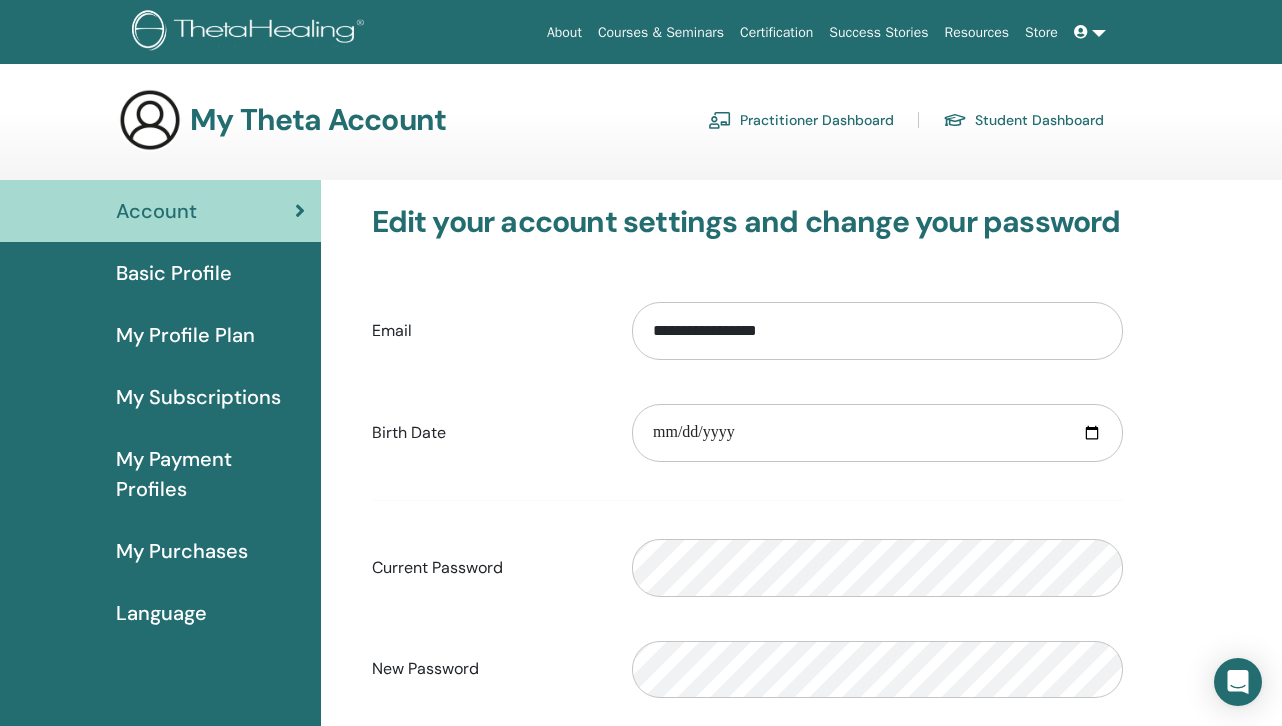 scroll, scrollTop: 0, scrollLeft: 0, axis: both 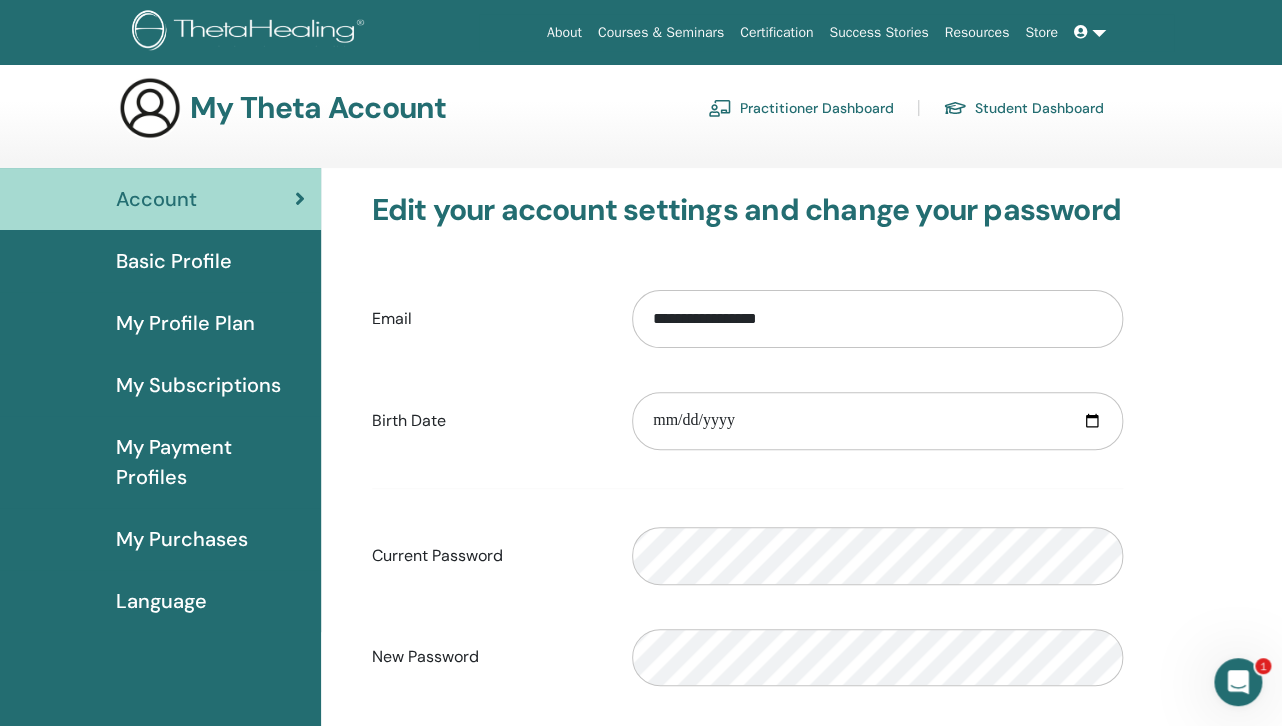 click on "Certification" at bounding box center (776, 32) 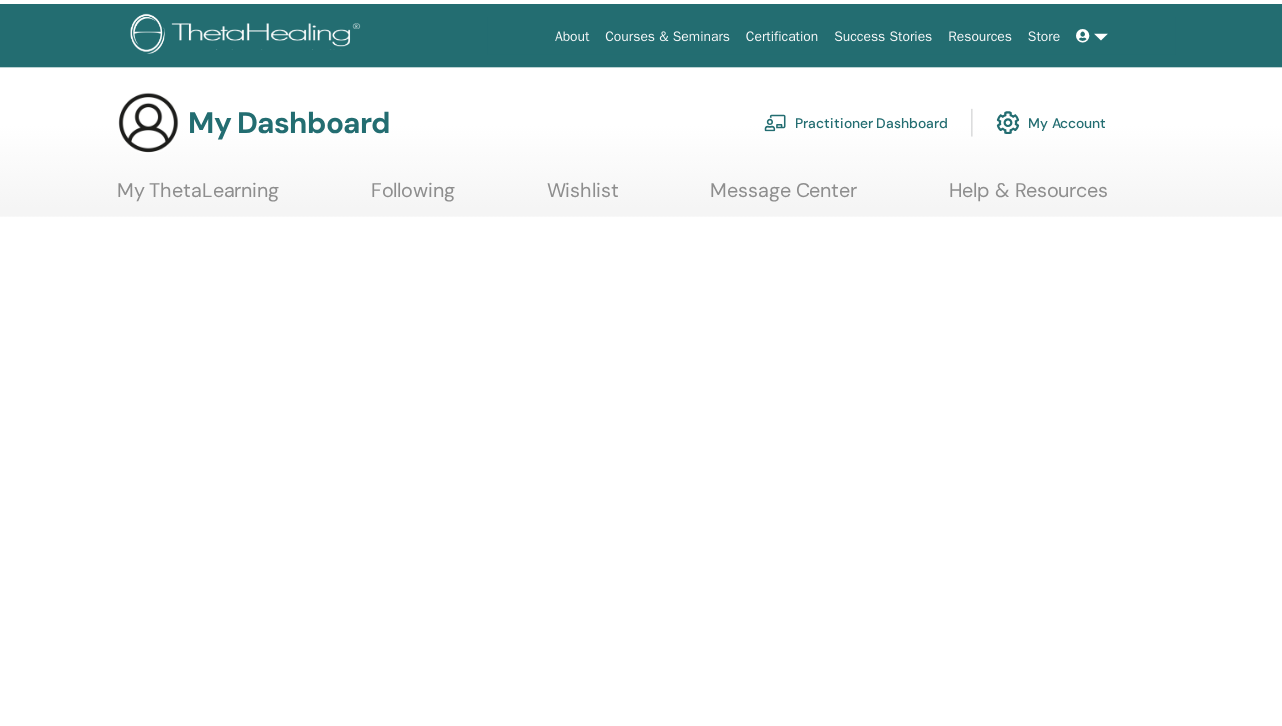 scroll, scrollTop: 0, scrollLeft: 0, axis: both 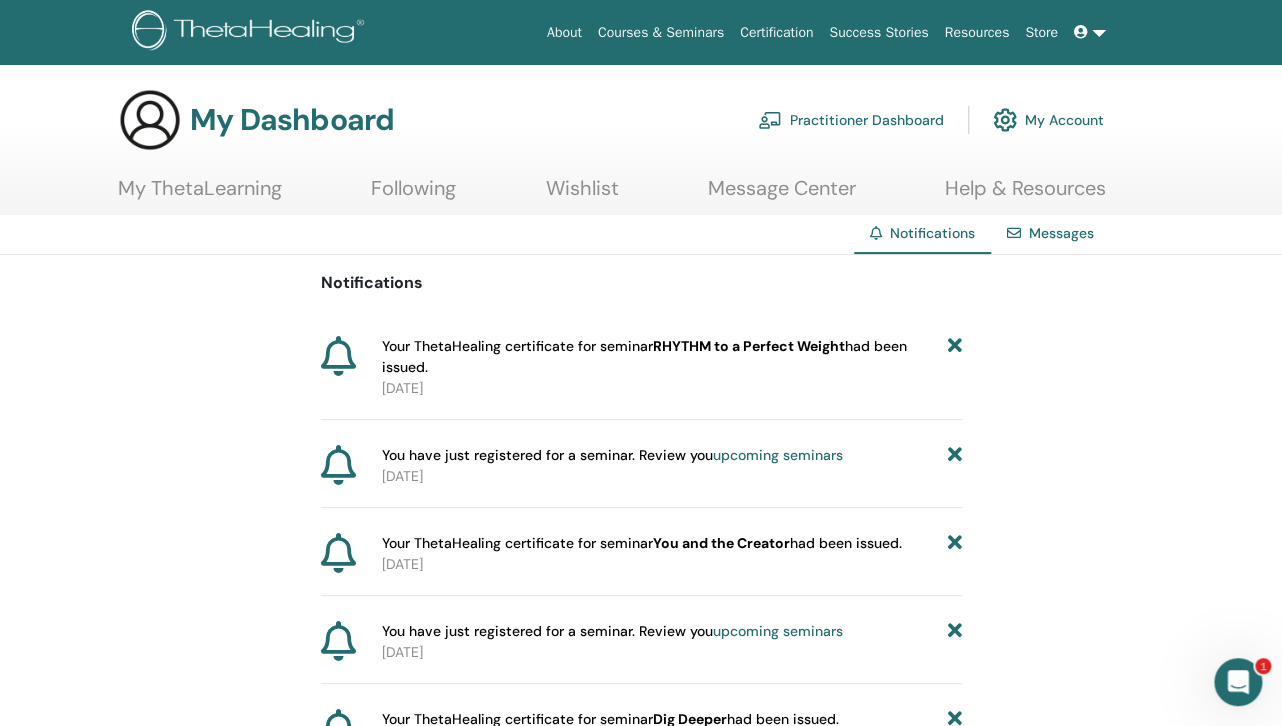click on "Following" at bounding box center (413, 195) 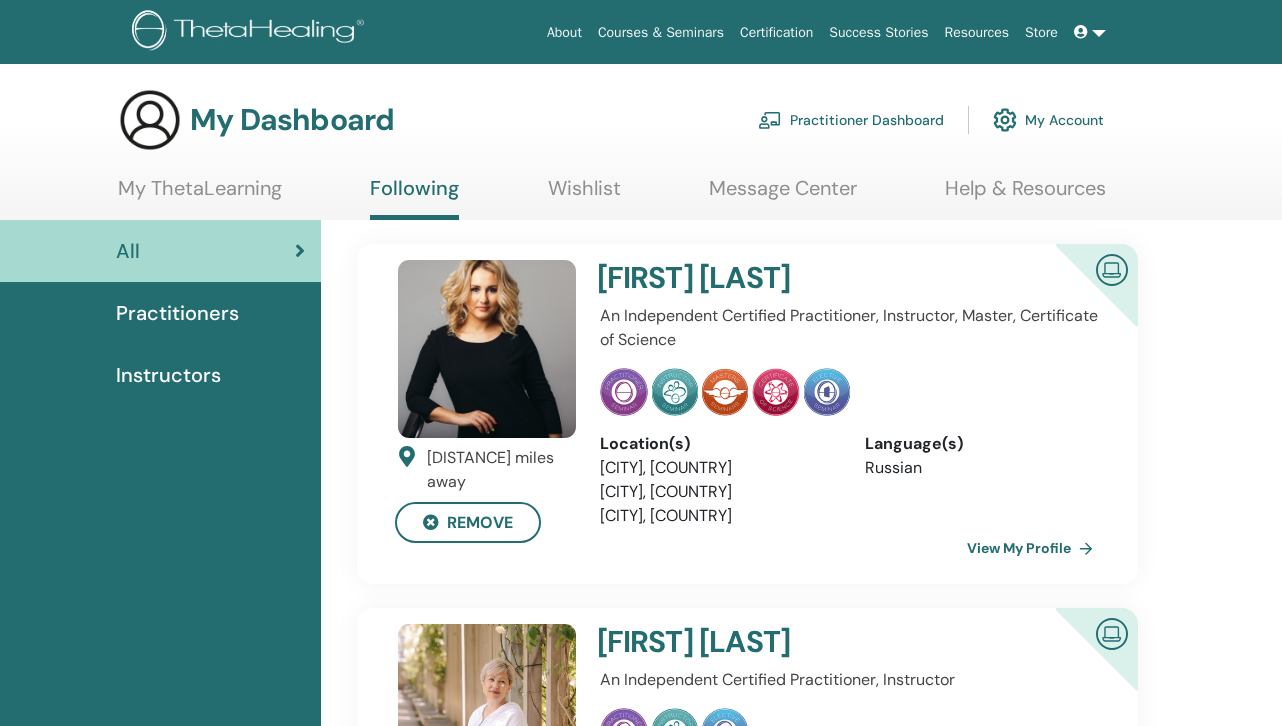 scroll, scrollTop: 0, scrollLeft: 0, axis: both 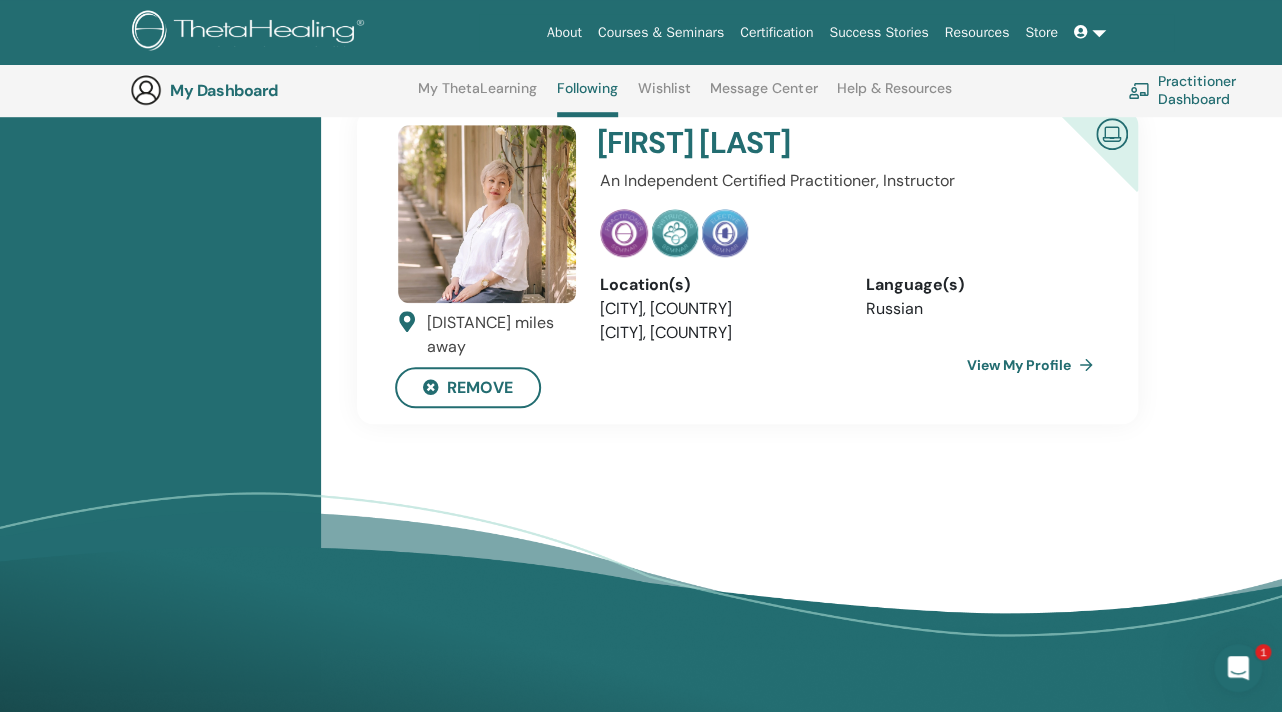 click on "View My Profile" at bounding box center (1034, 365) 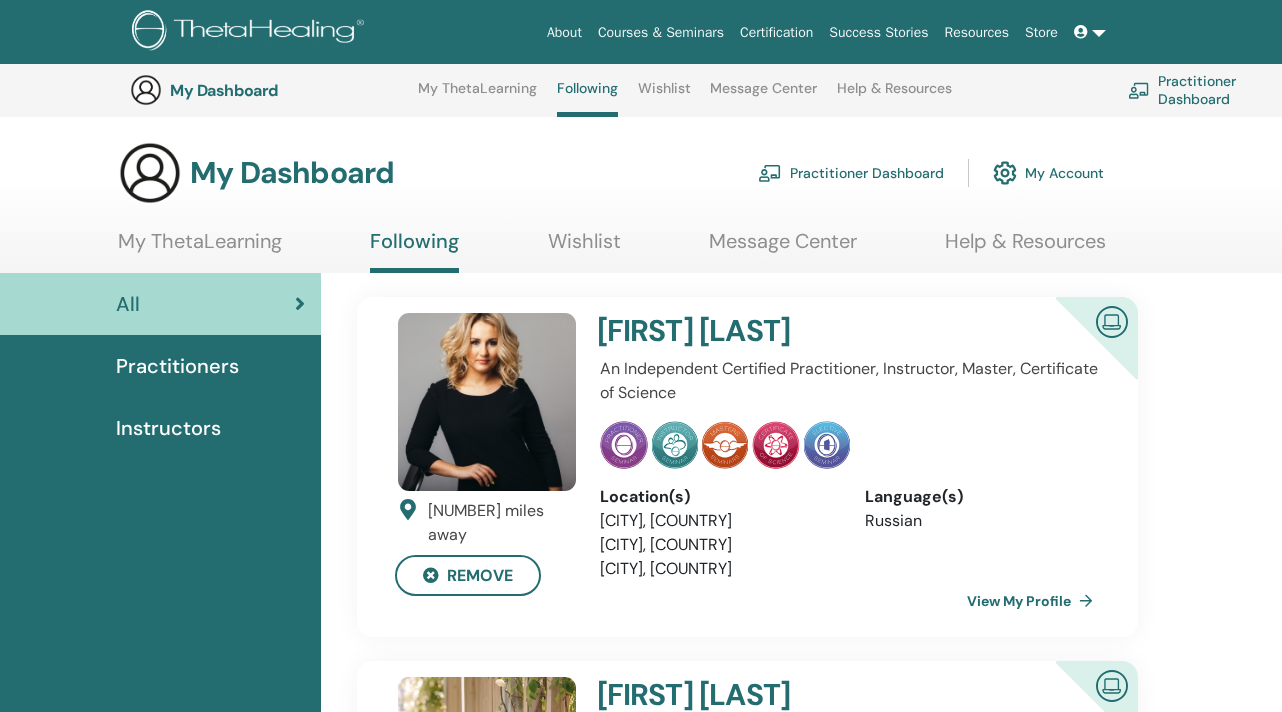 scroll, scrollTop: 552, scrollLeft: 0, axis: vertical 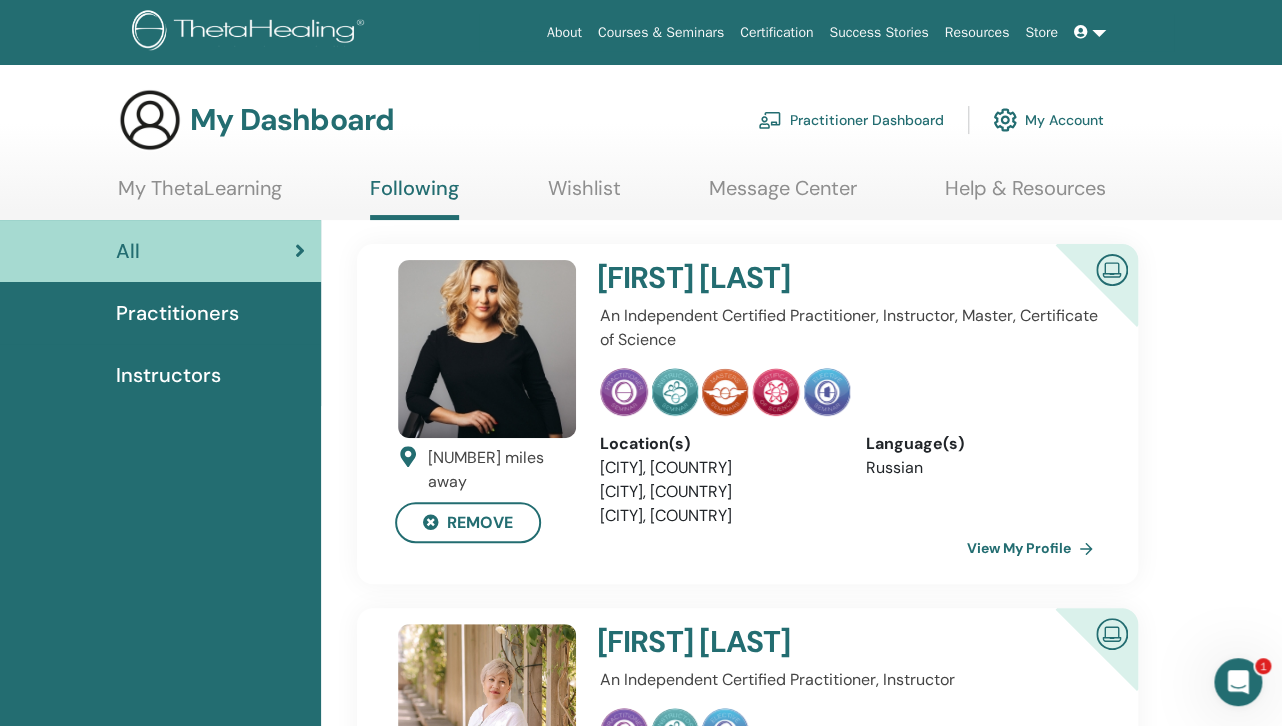 click on "Message Center" at bounding box center [783, 195] 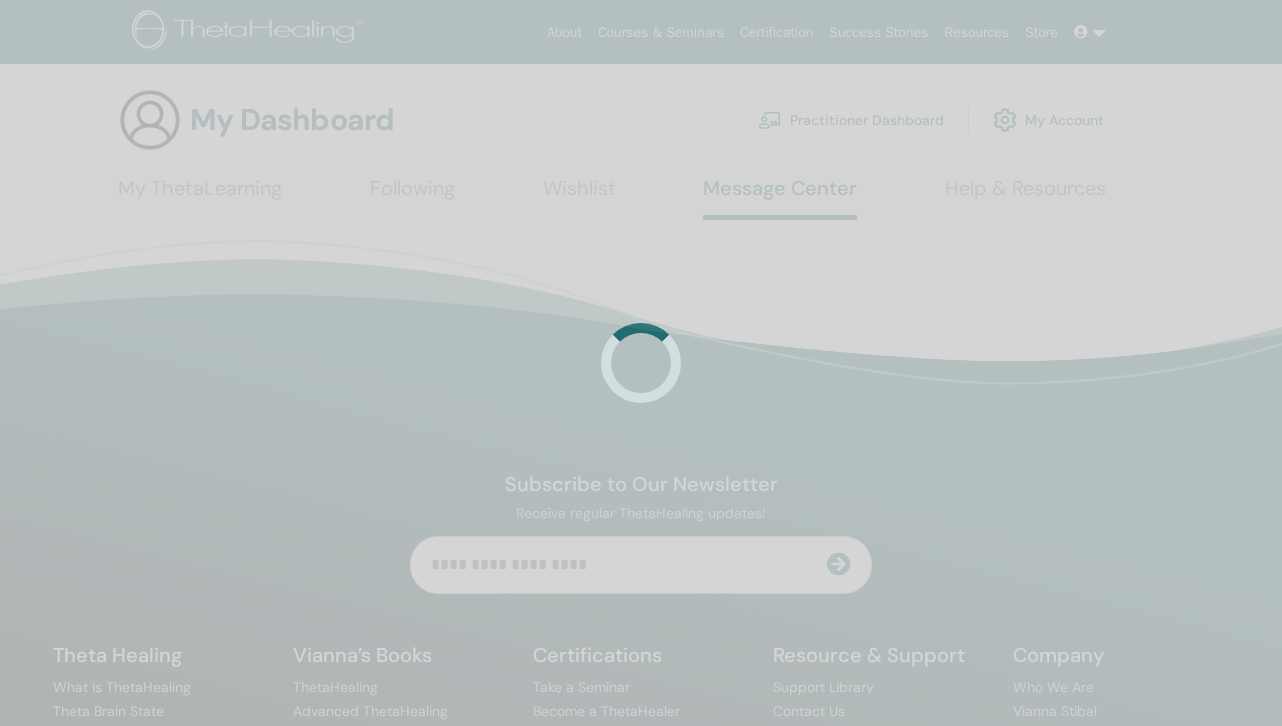 scroll, scrollTop: 0, scrollLeft: 0, axis: both 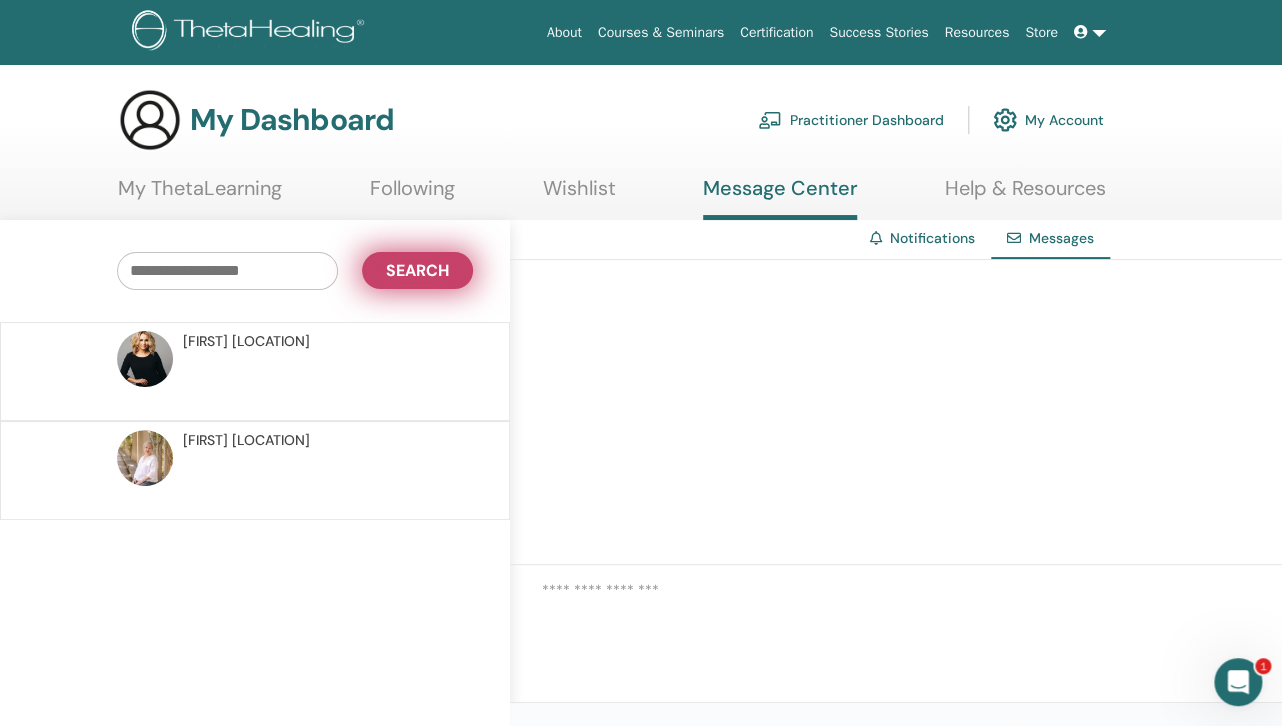 click on "Search" at bounding box center [417, 270] 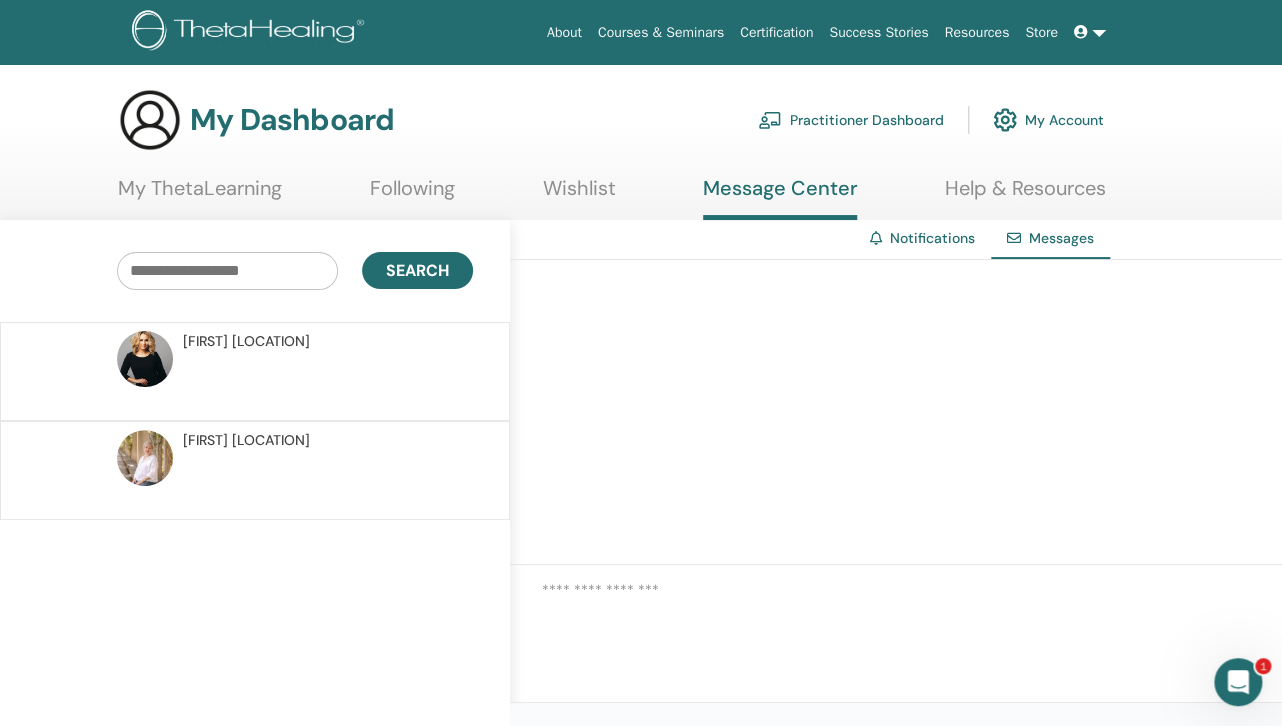 click on "My ThetaLearning" at bounding box center (200, 195) 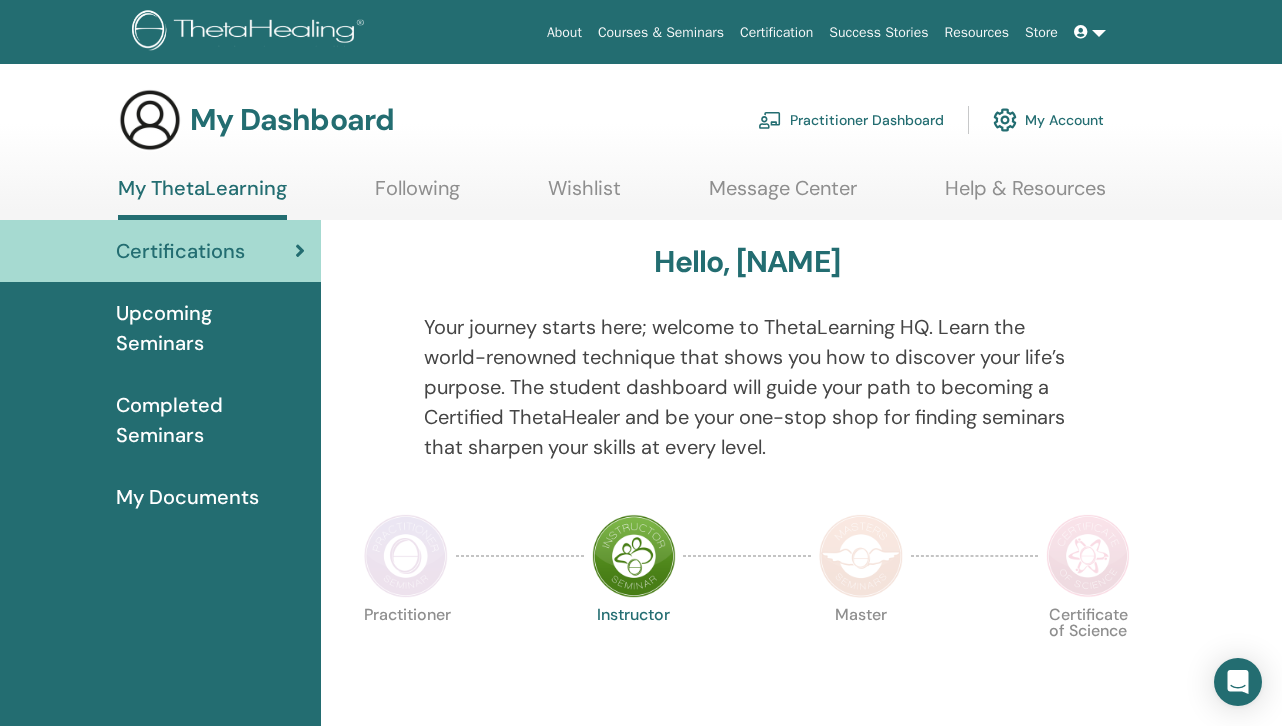 scroll, scrollTop: 0, scrollLeft: 0, axis: both 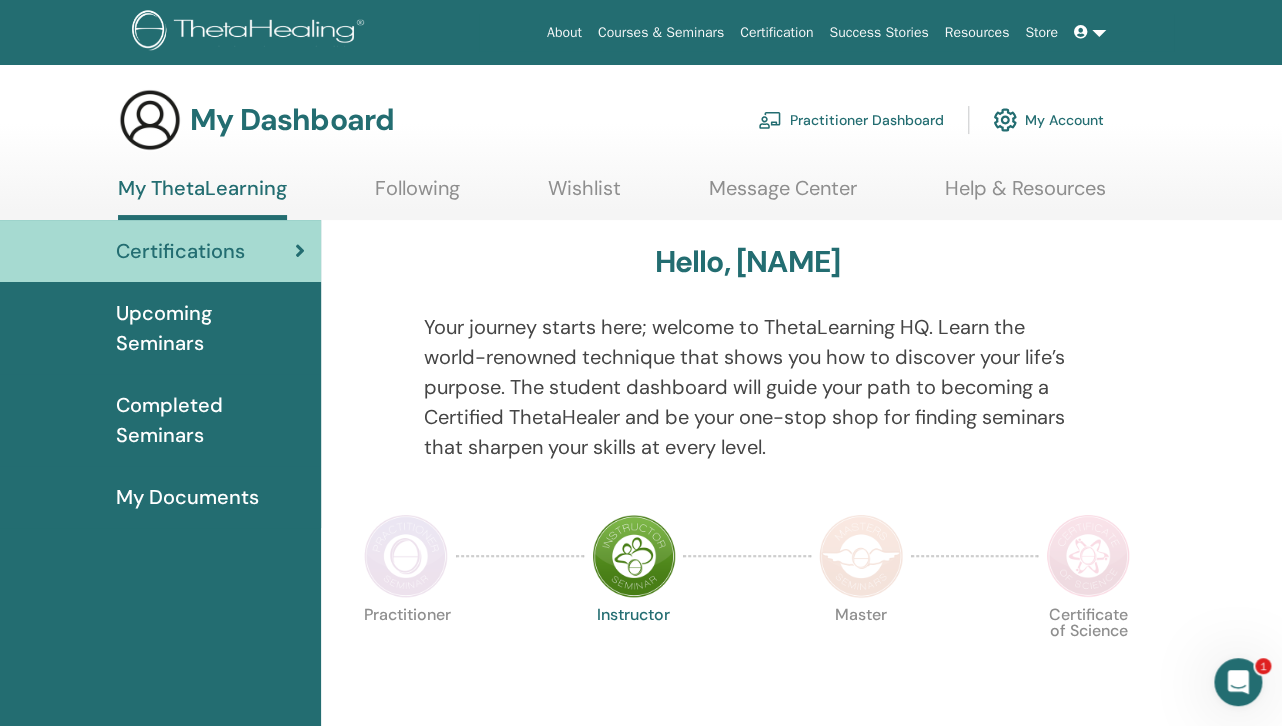 click on "My Account" at bounding box center (1048, 120) 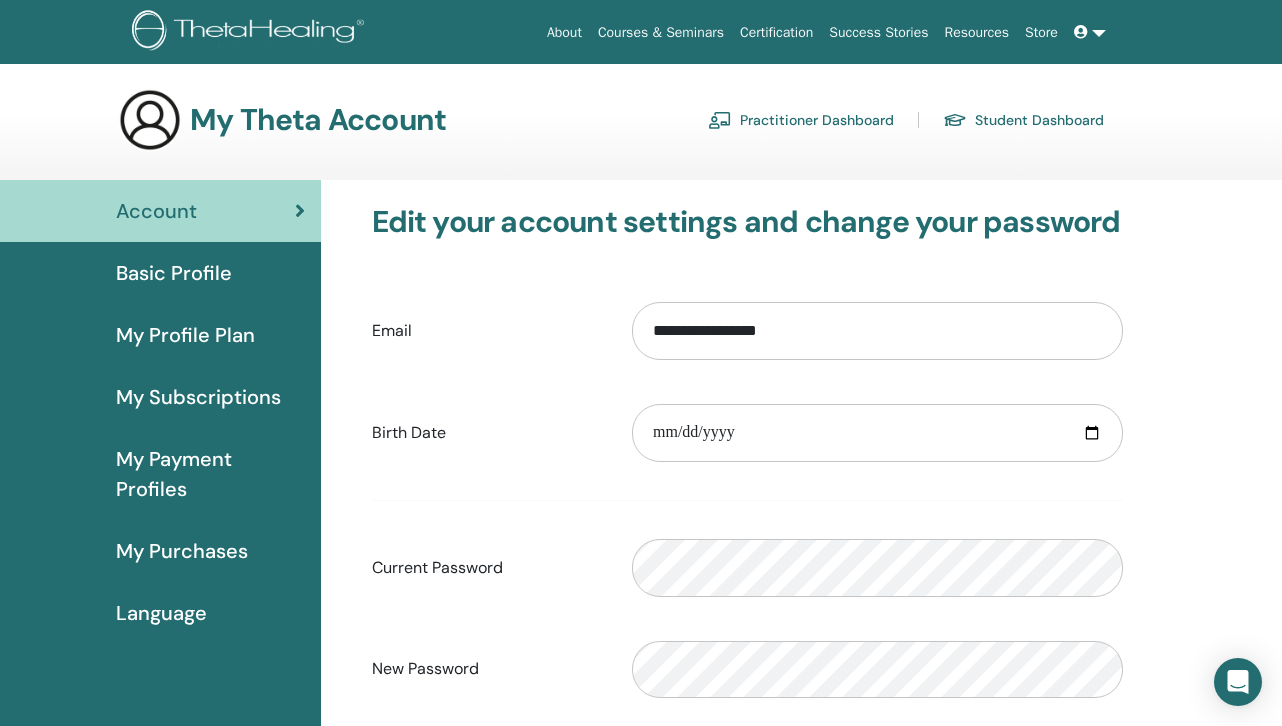 scroll, scrollTop: 0, scrollLeft: 0, axis: both 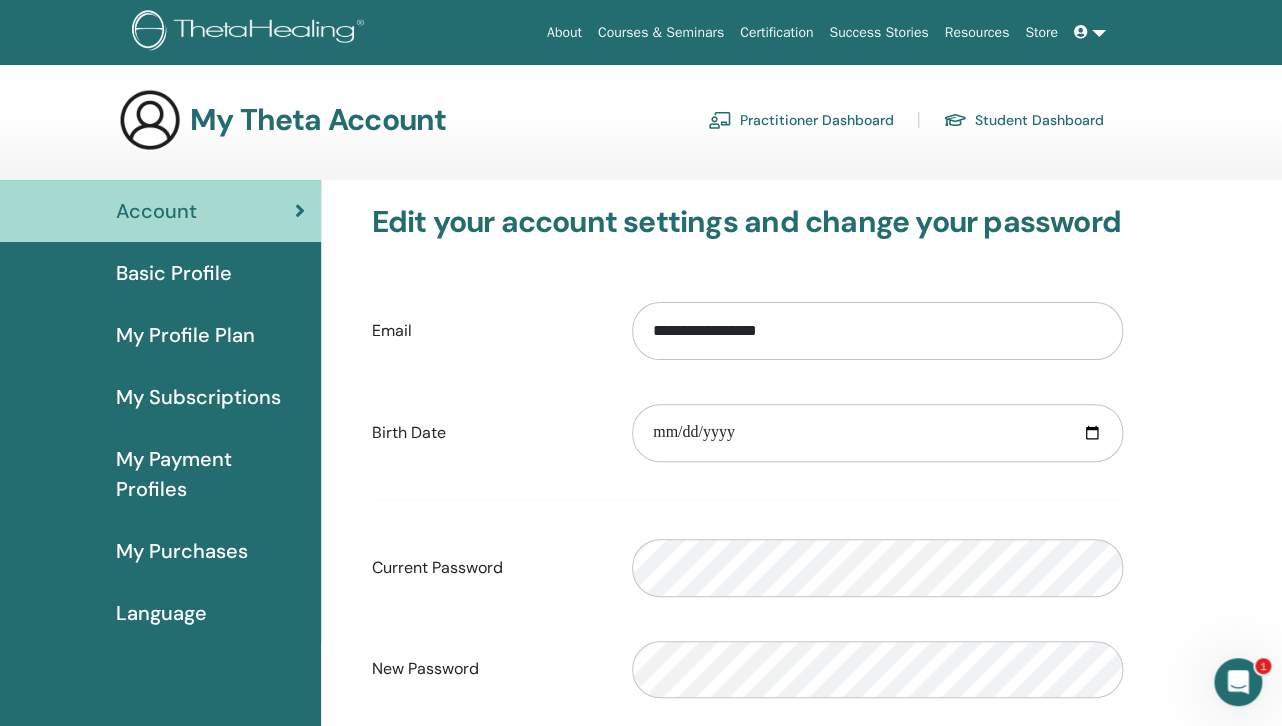 click at bounding box center [1090, 32] 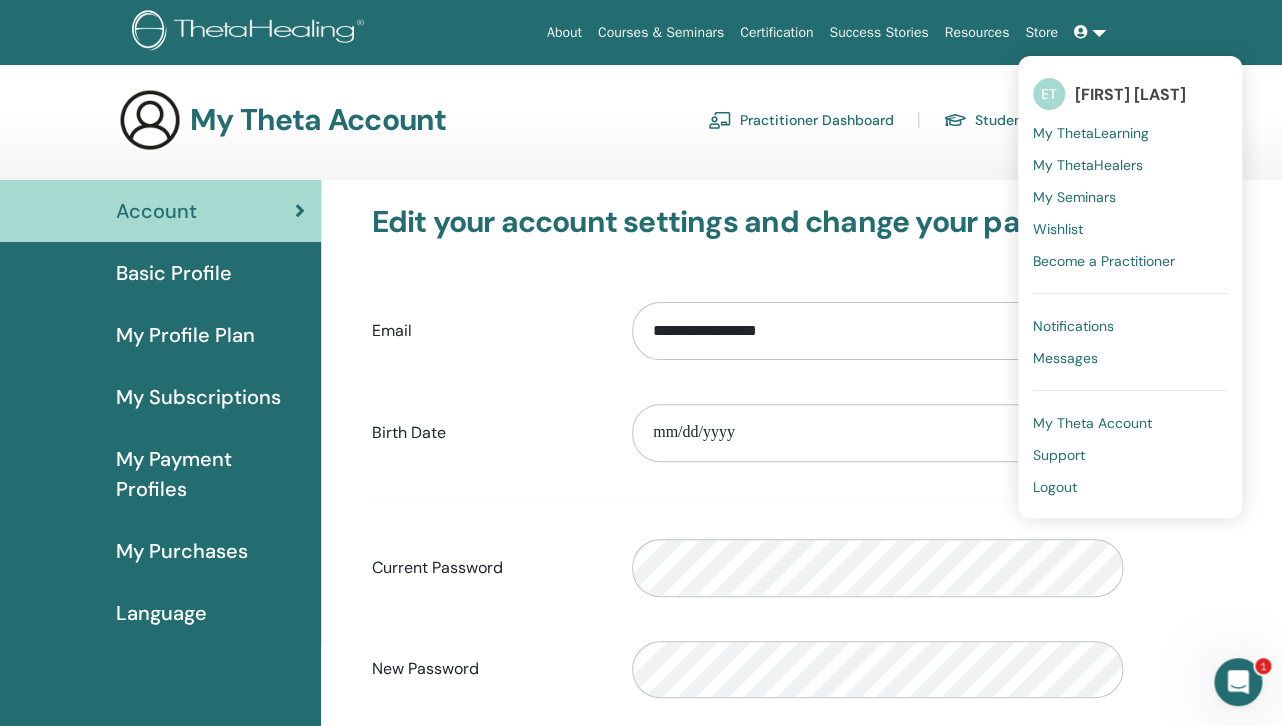 click at bounding box center [1081, 32] 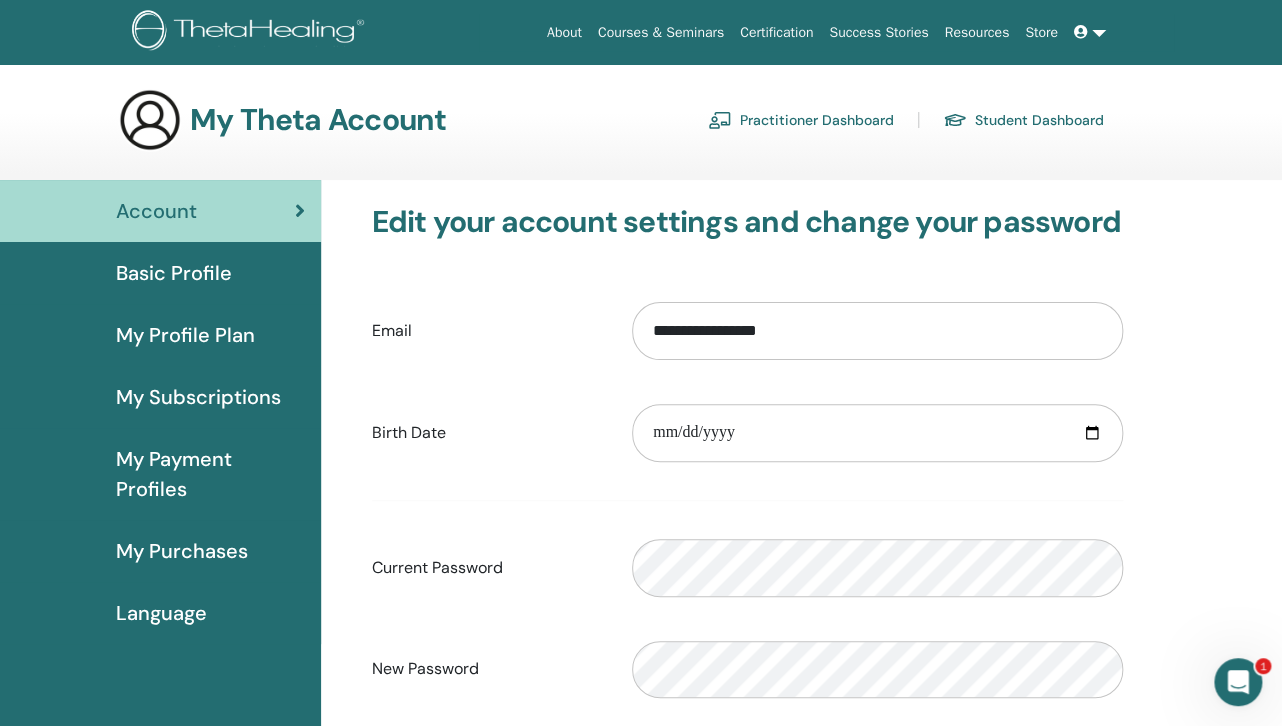 click at bounding box center (1081, 32) 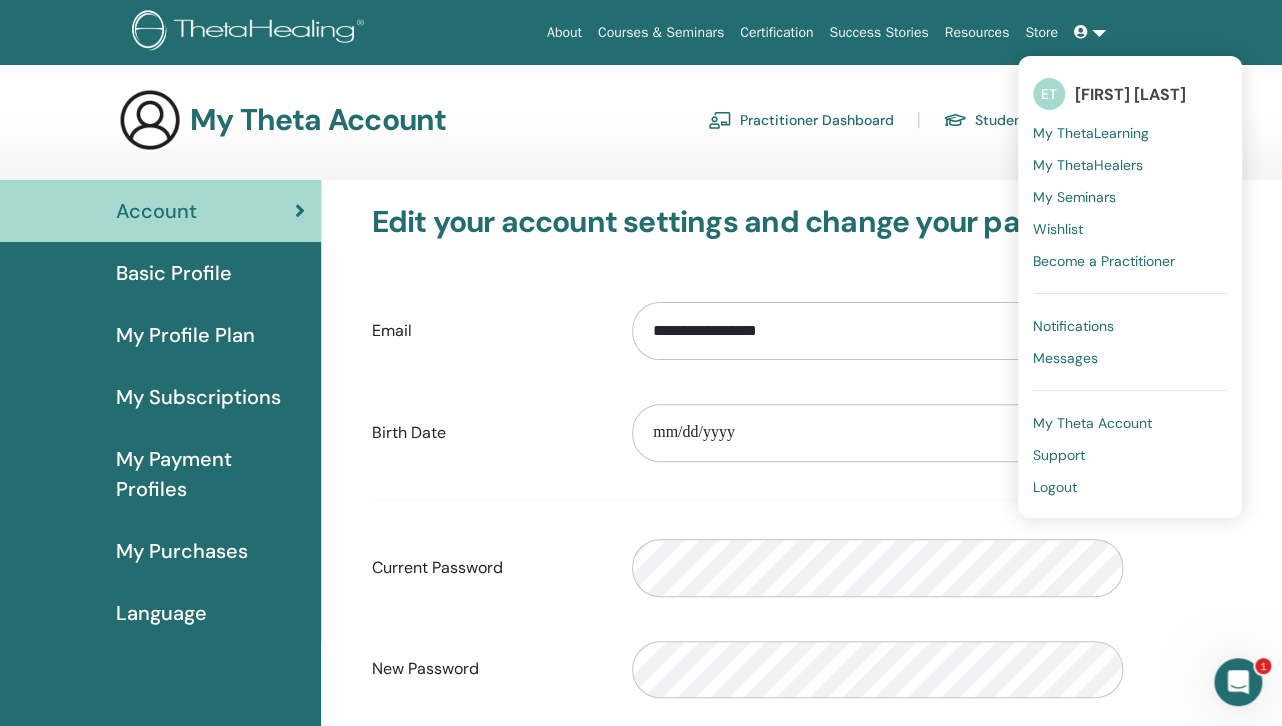click on "My ThetaLearning" at bounding box center [1091, 133] 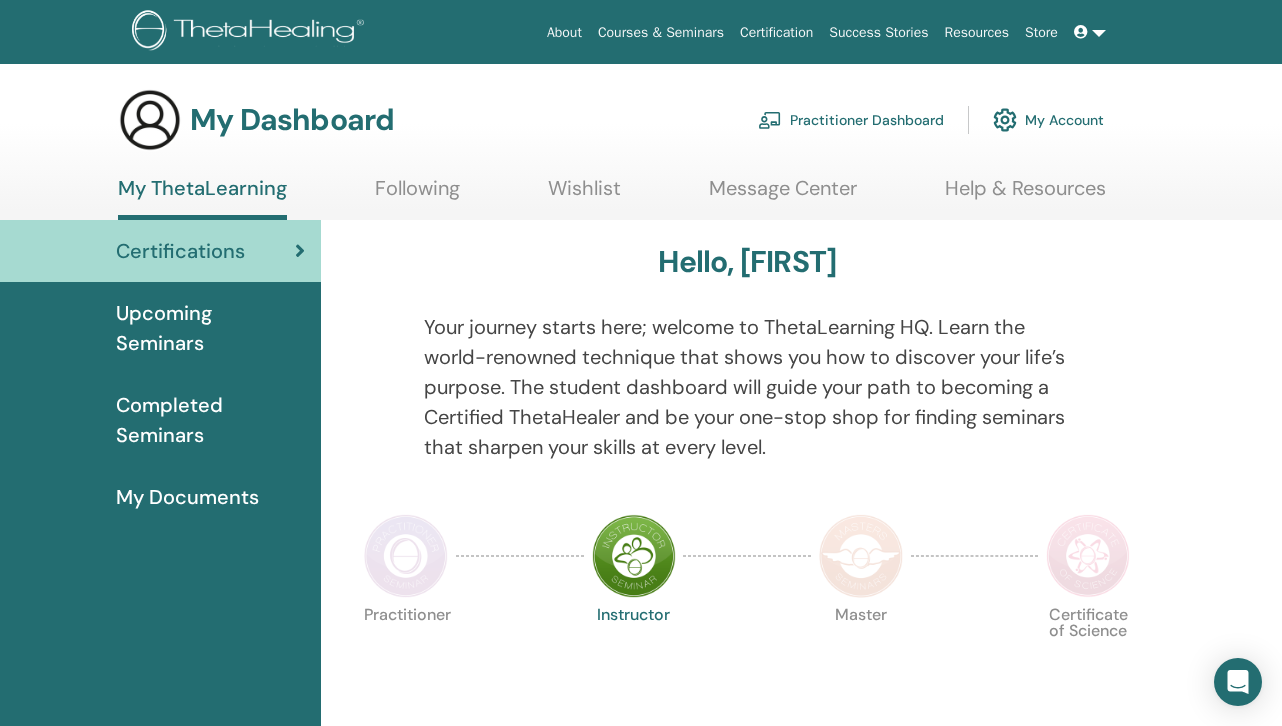 scroll, scrollTop: 0, scrollLeft: 0, axis: both 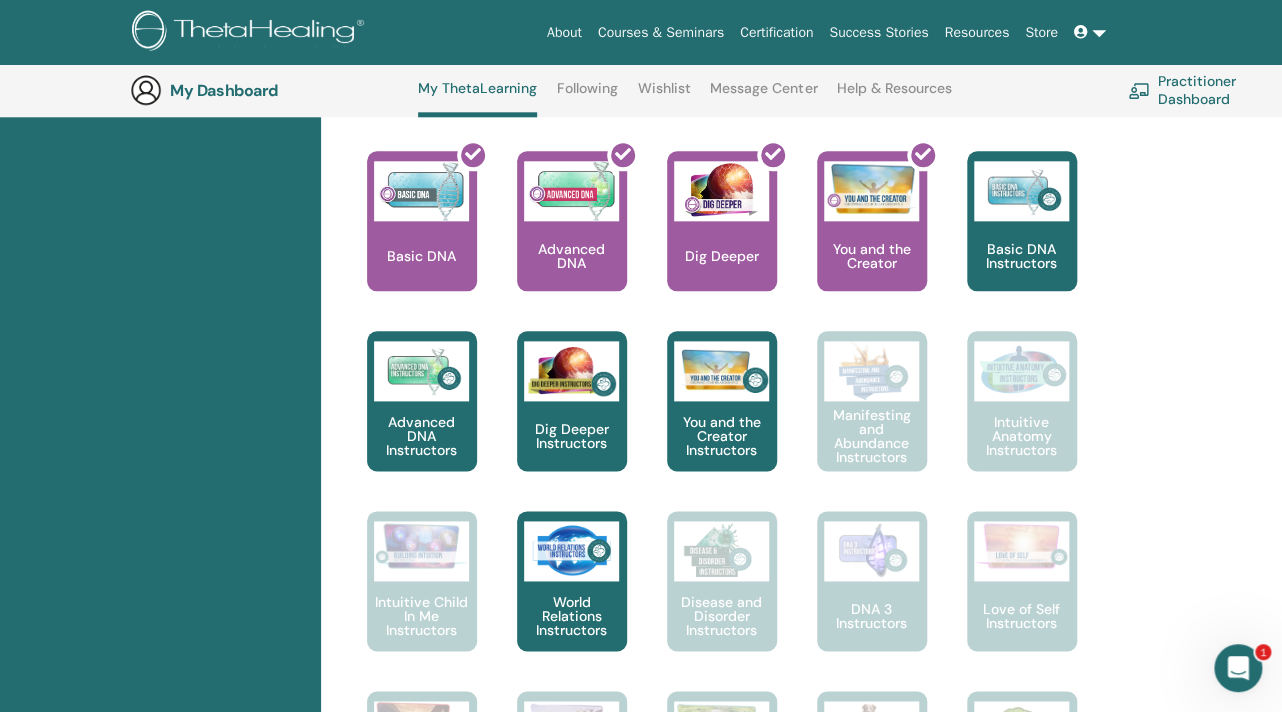 click on "Following" at bounding box center [587, 96] 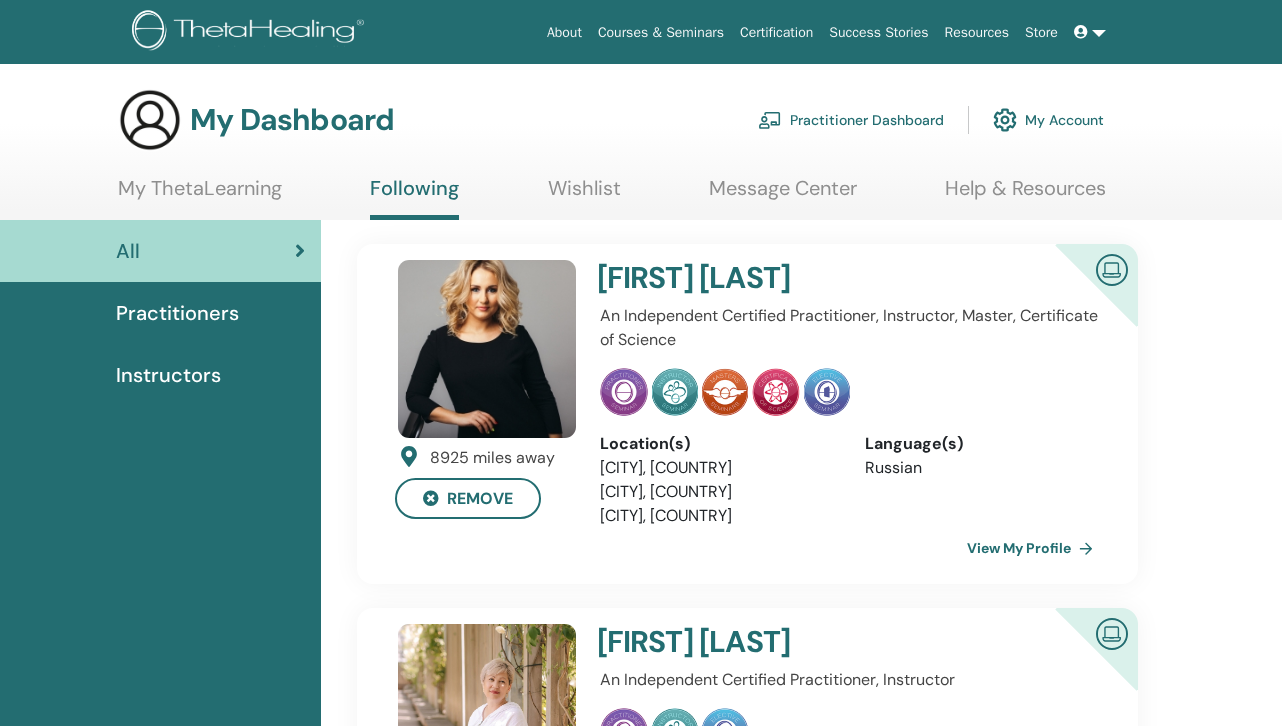 scroll, scrollTop: 0, scrollLeft: 0, axis: both 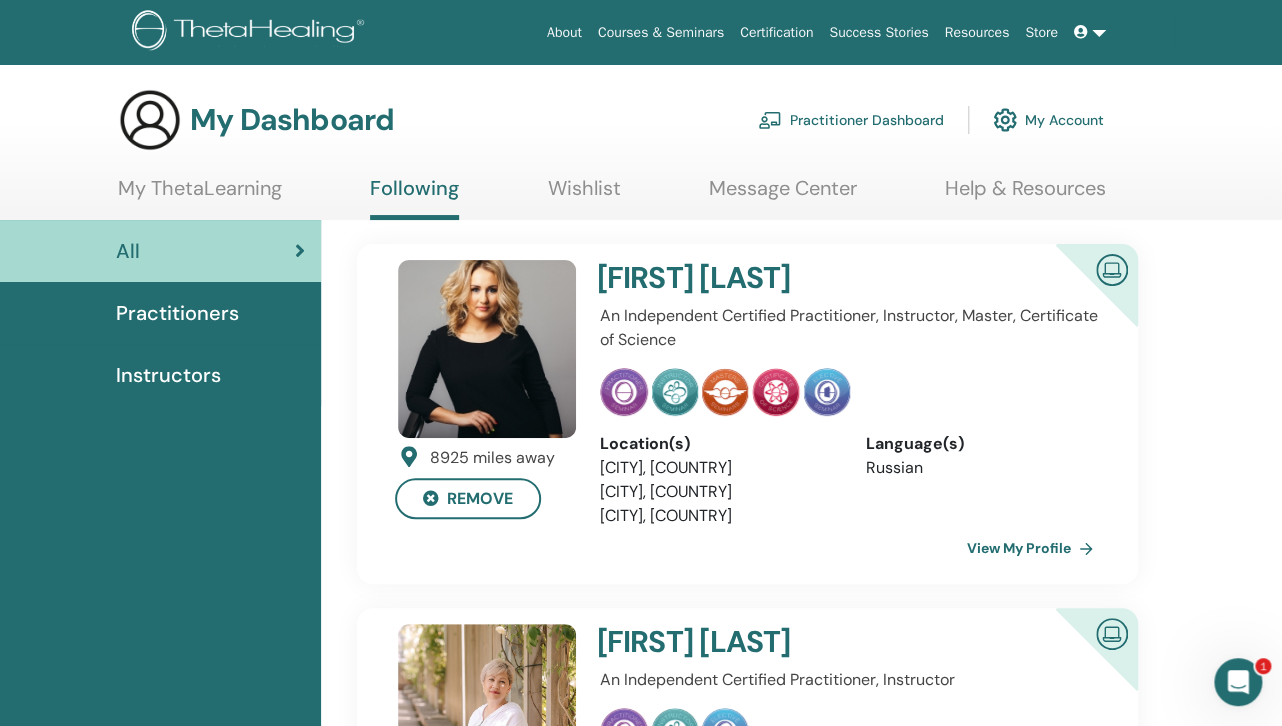 click on "Wishlist" at bounding box center [584, 195] 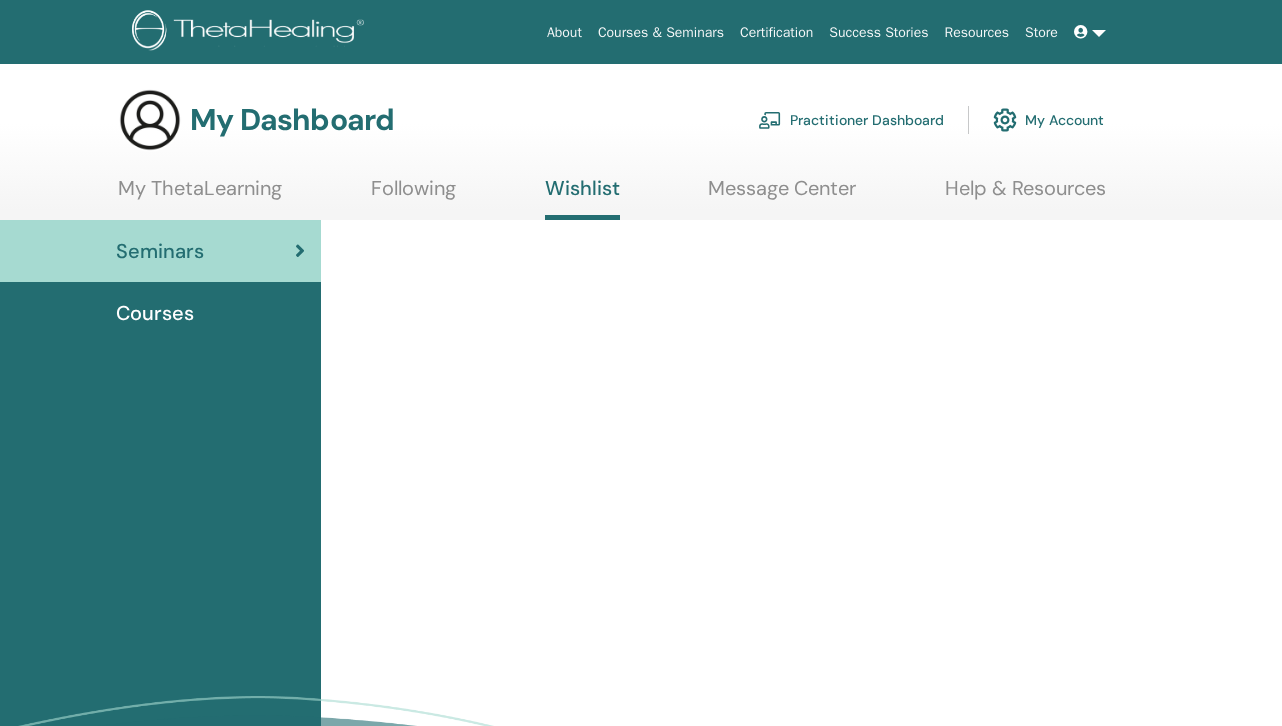 scroll, scrollTop: 0, scrollLeft: 0, axis: both 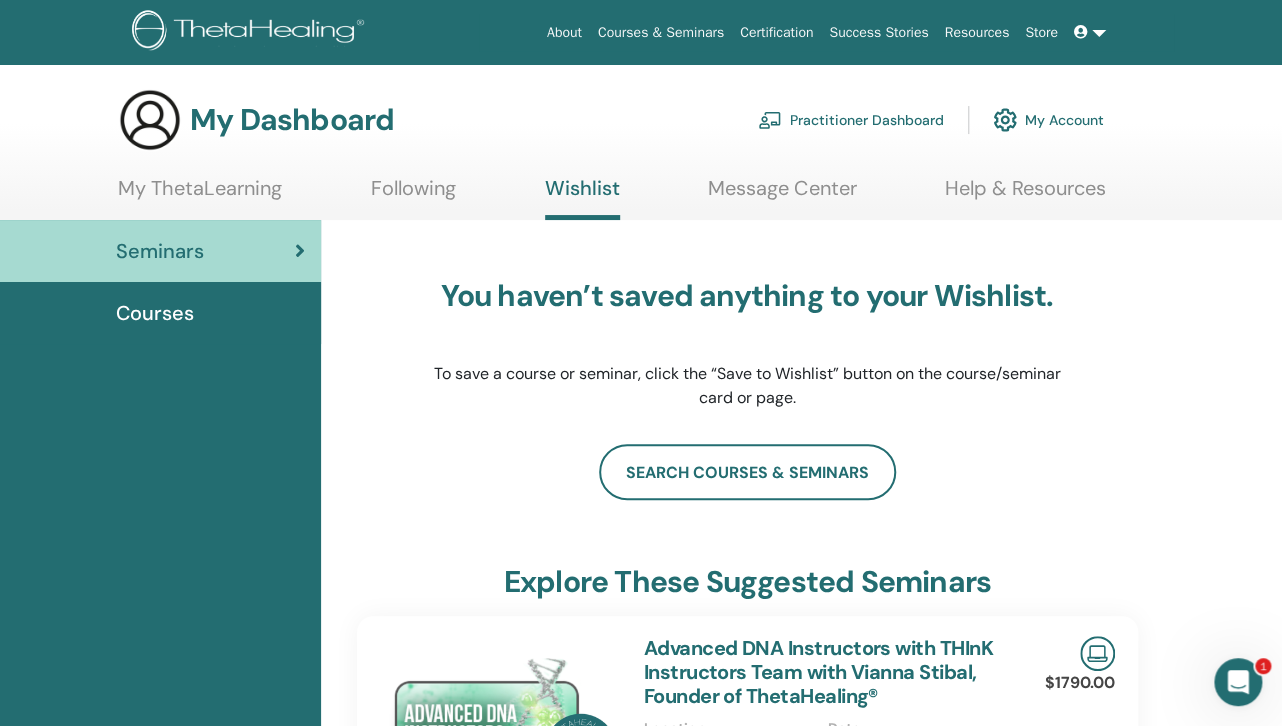 click on "Courses & Seminars" at bounding box center (661, 32) 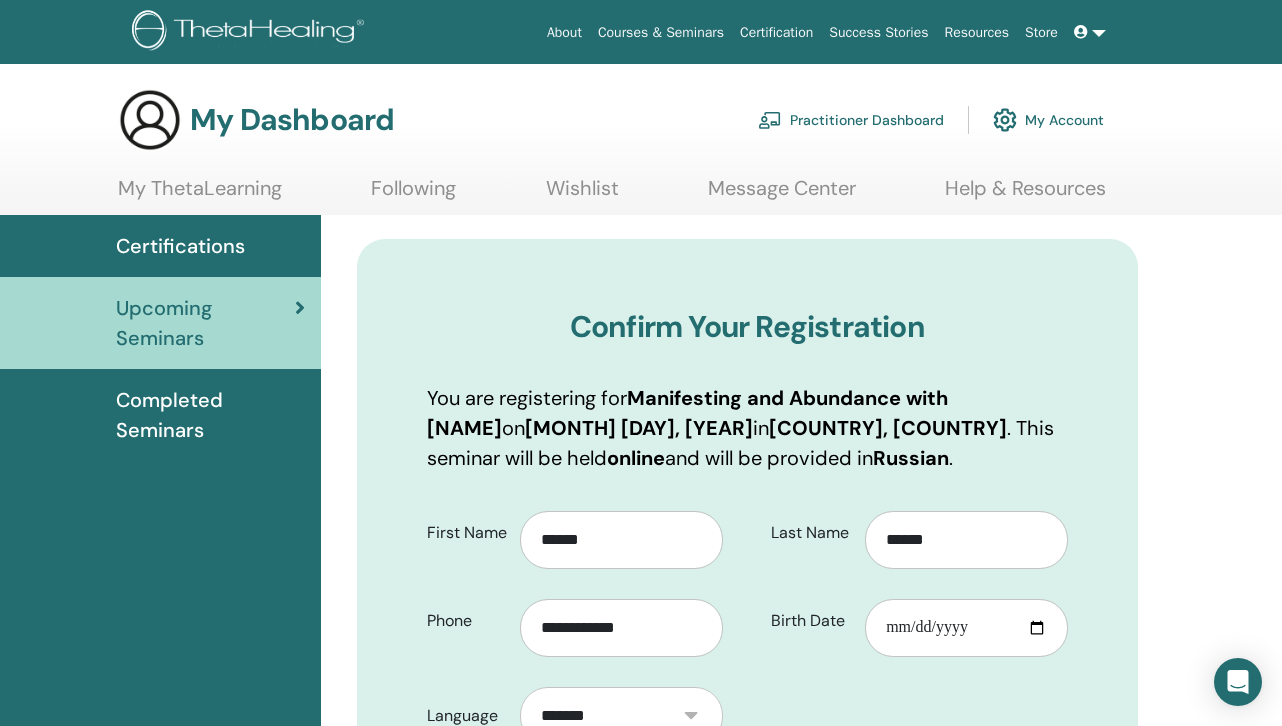scroll, scrollTop: 0, scrollLeft: 0, axis: both 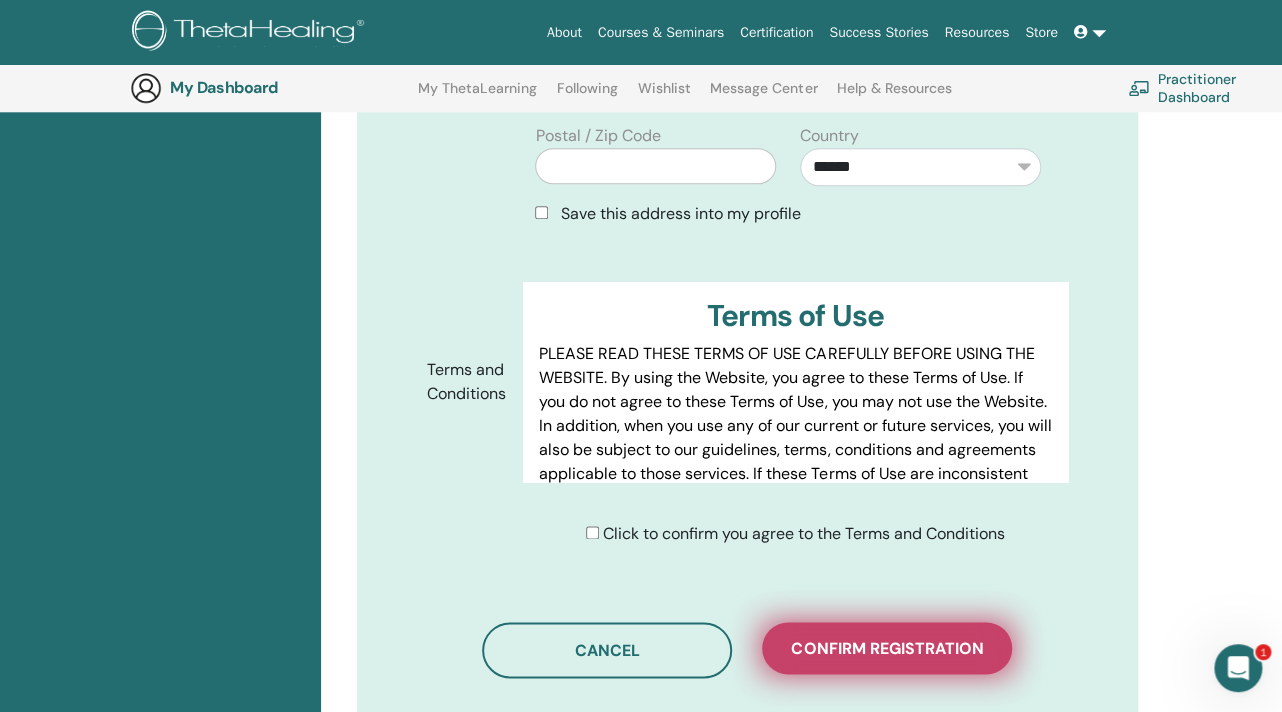 click on "Confirm registration" at bounding box center [887, 648] 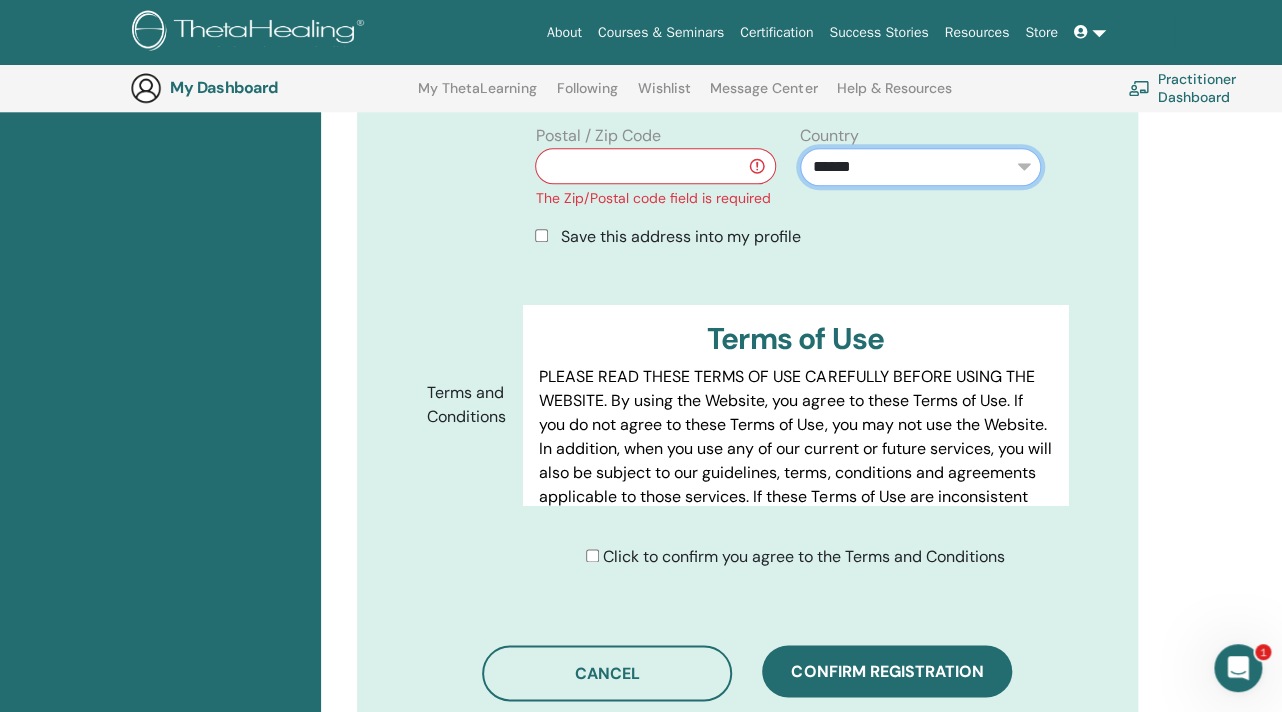click on "**********" at bounding box center (920, 167) 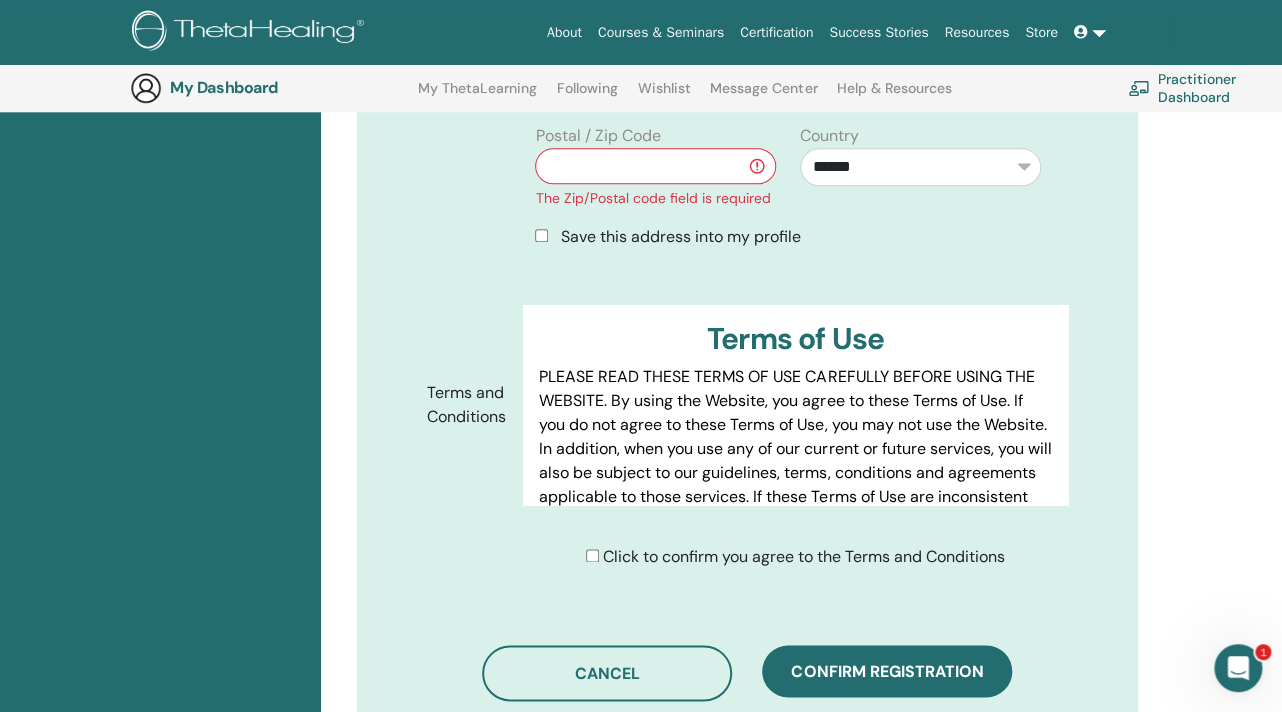 click at bounding box center [655, 166] 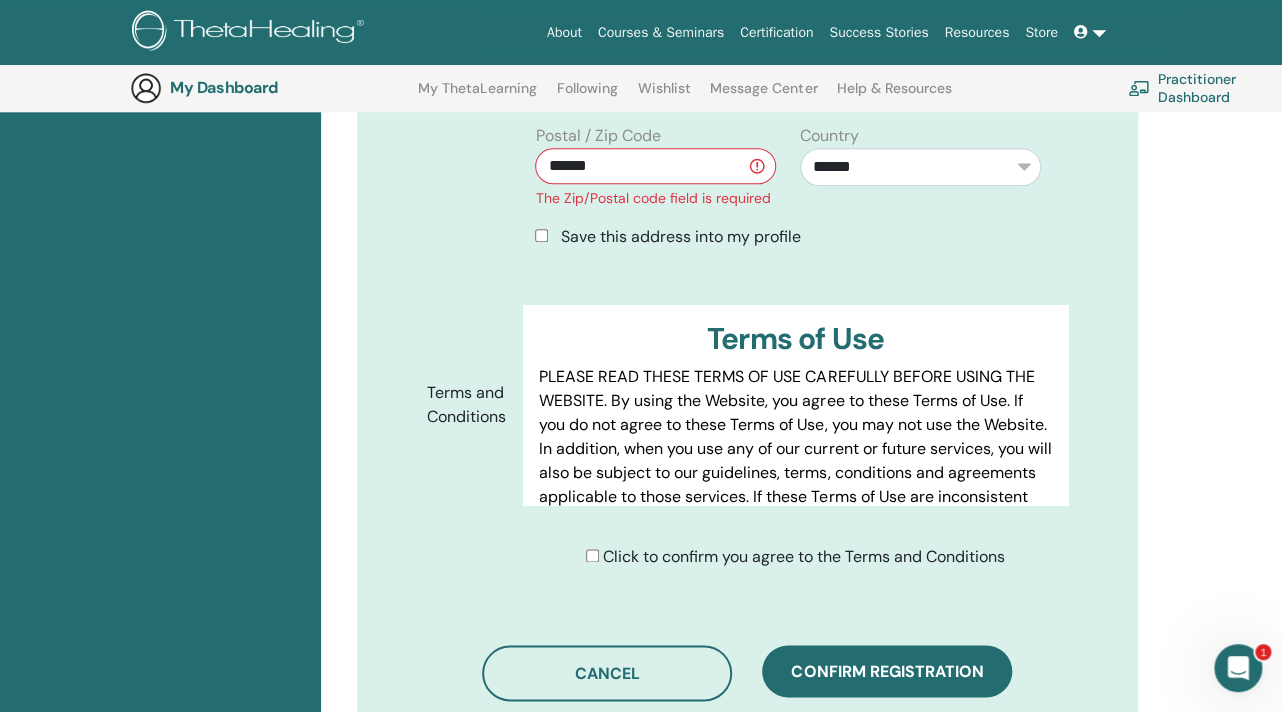 type on "******" 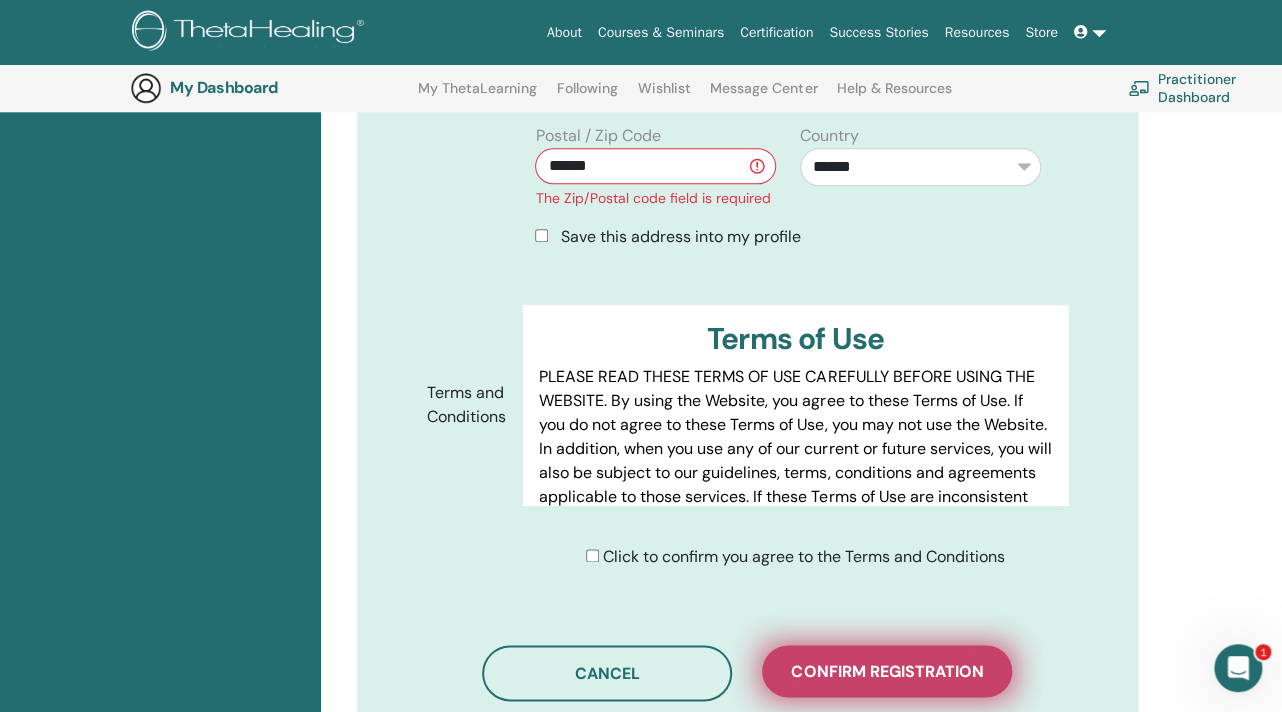 click on "Confirm registration" at bounding box center (887, 671) 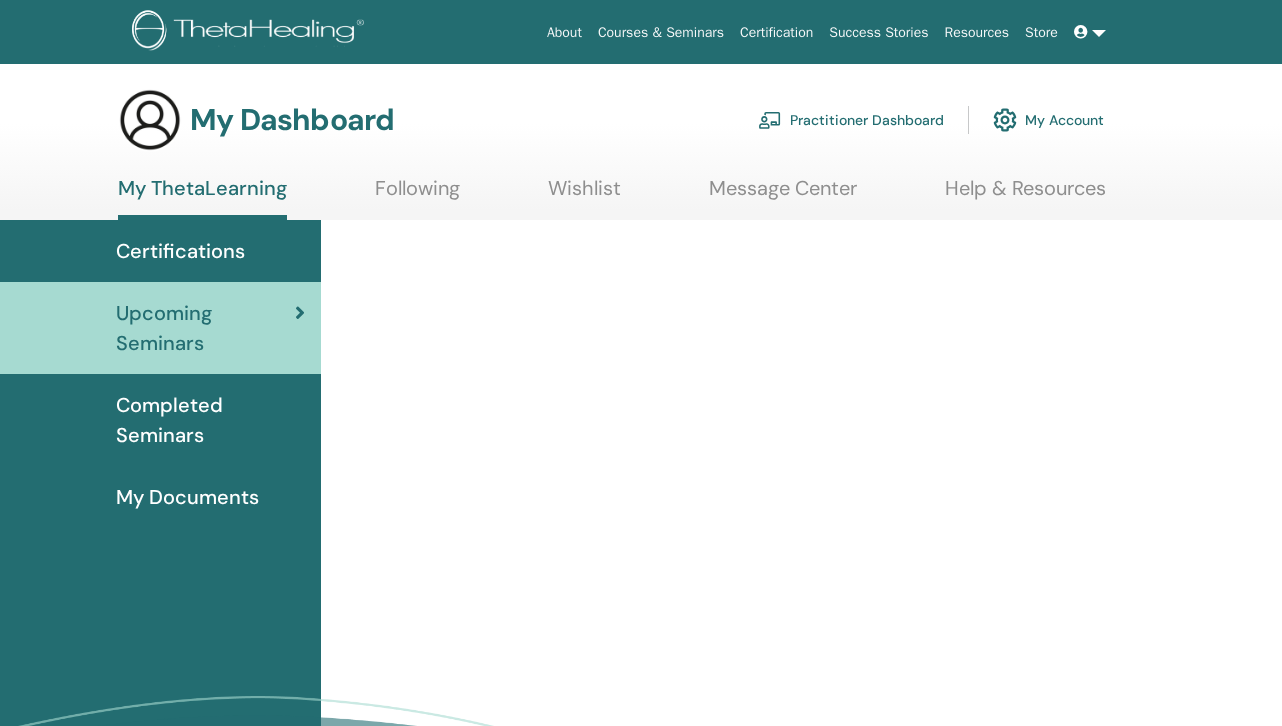 scroll, scrollTop: 0, scrollLeft: 0, axis: both 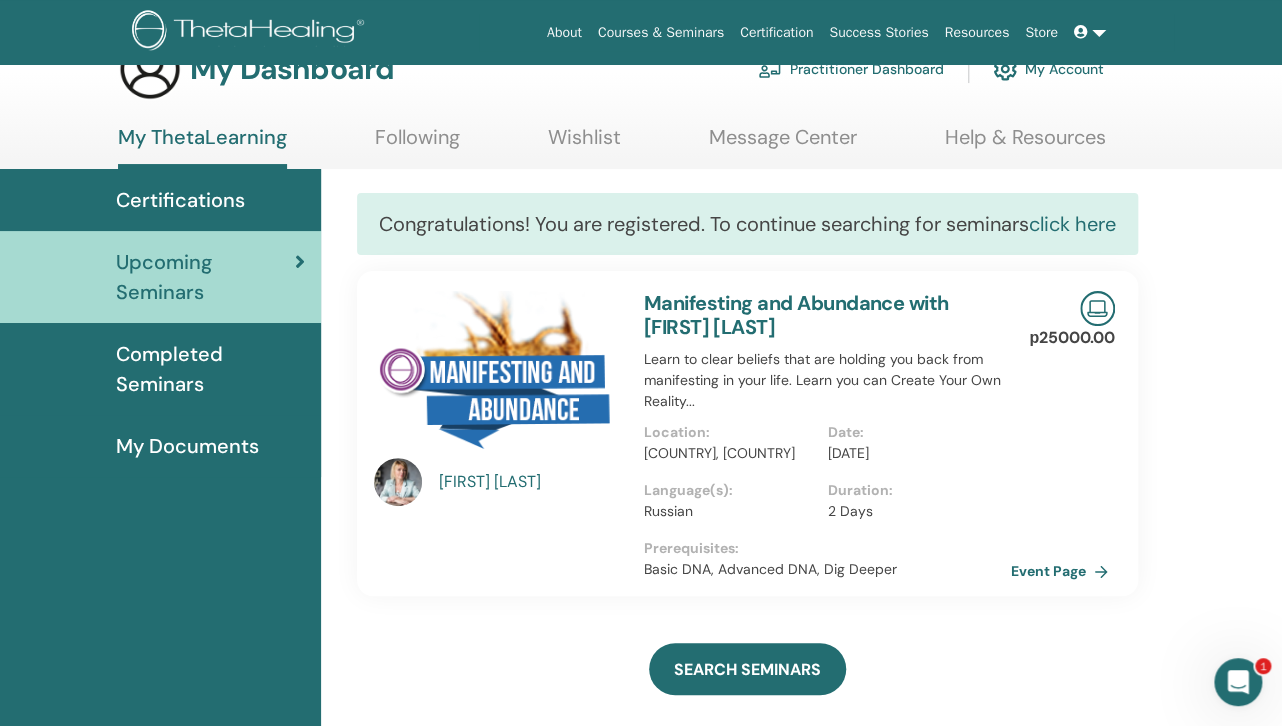 click on "click here" at bounding box center [1072, 224] 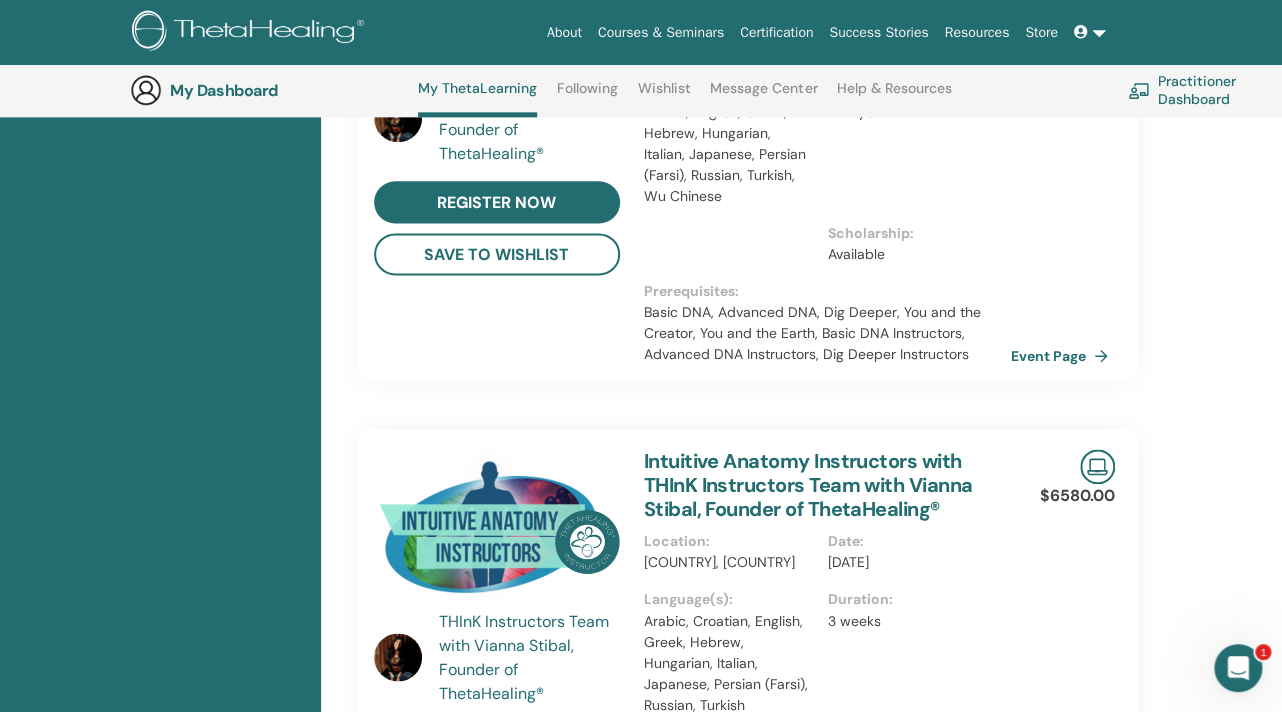 scroll, scrollTop: 998, scrollLeft: 0, axis: vertical 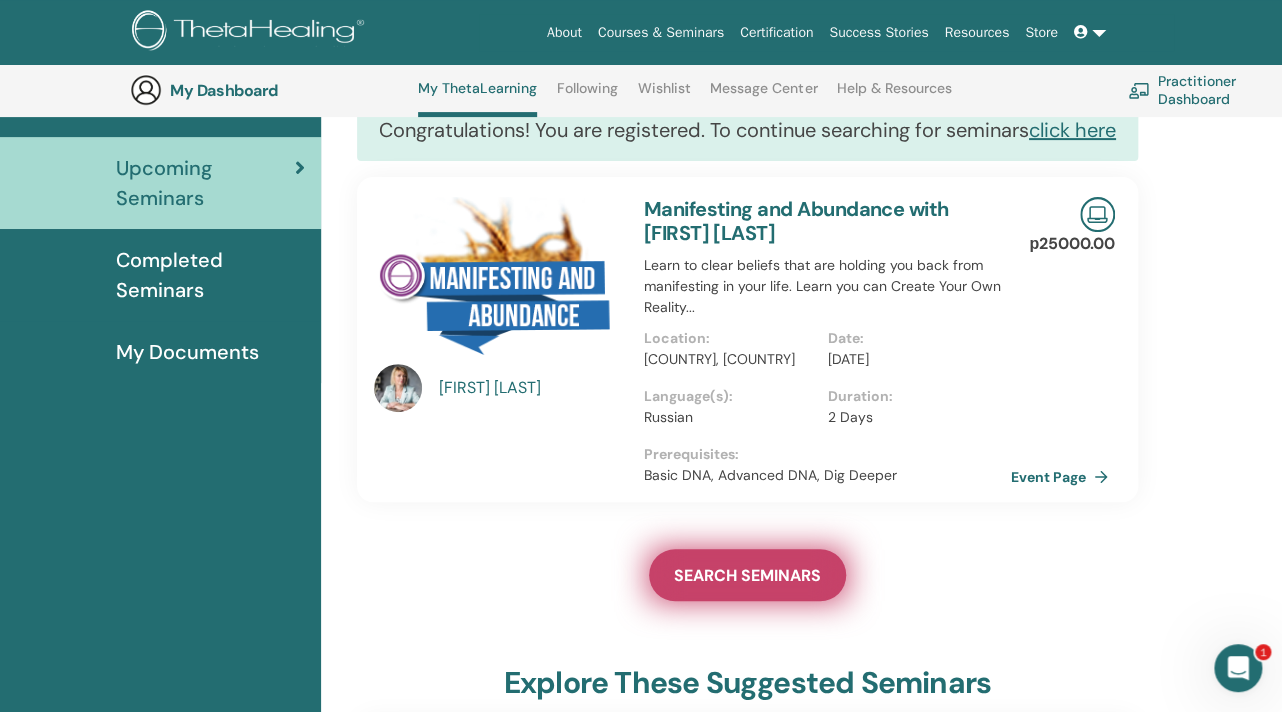 click on "SEARCH SEMINARS" at bounding box center [747, 575] 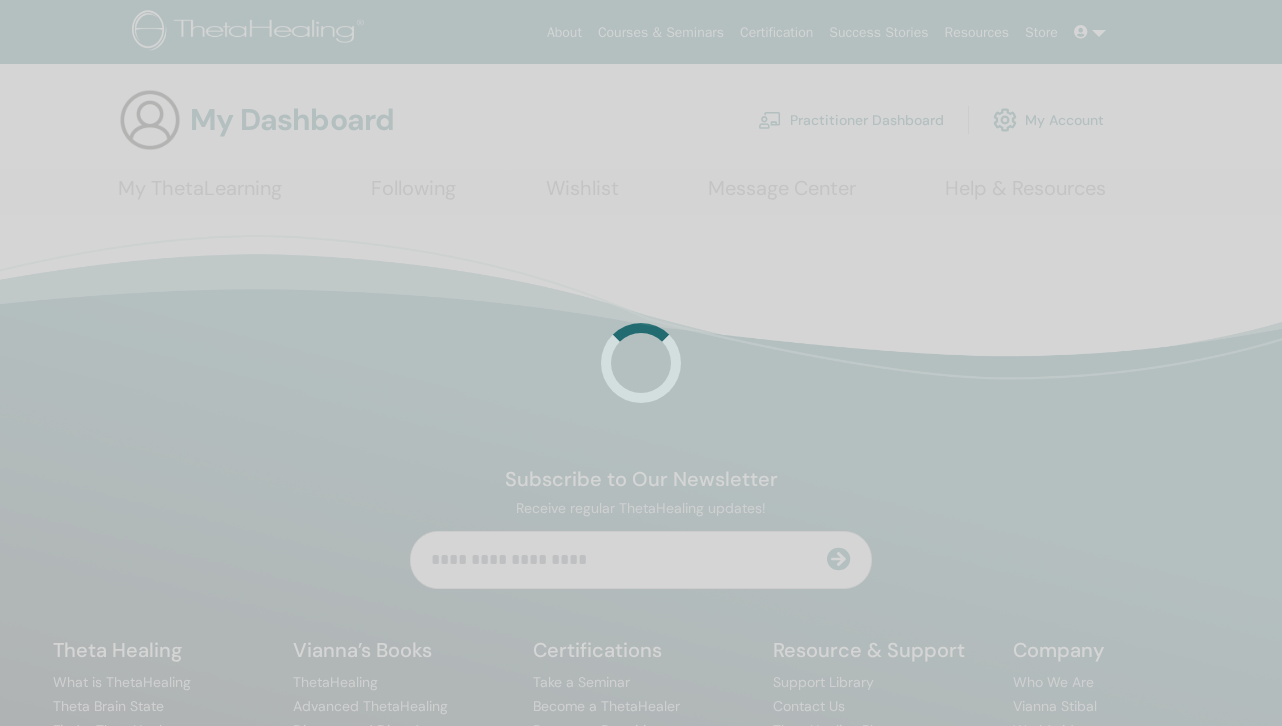 scroll, scrollTop: 0, scrollLeft: 0, axis: both 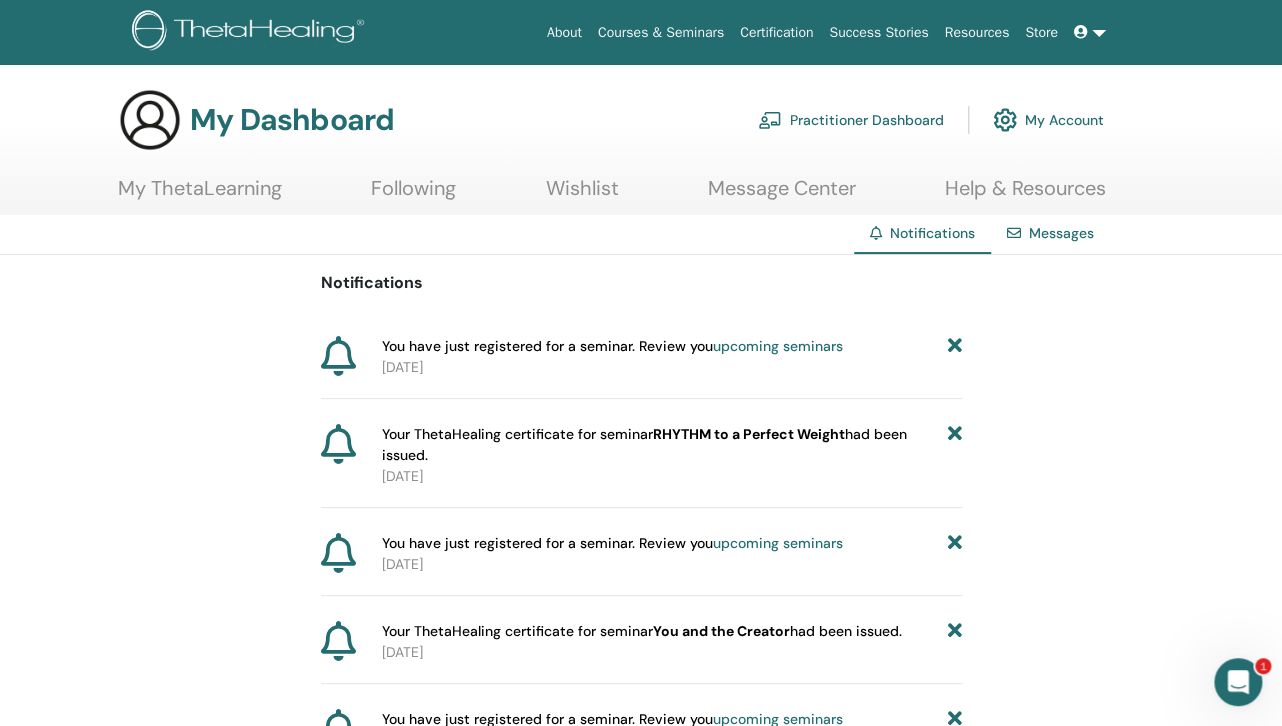 click at bounding box center [1090, 32] 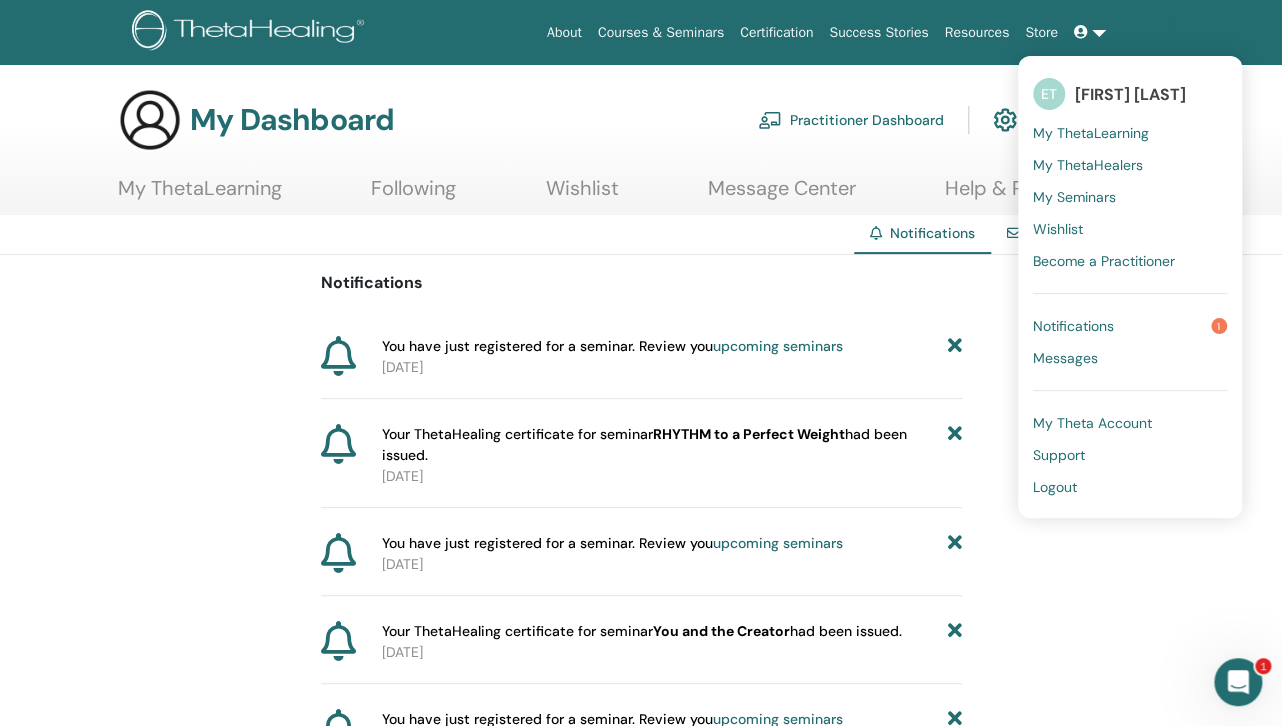 click on "Notifications" at bounding box center [1073, 326] 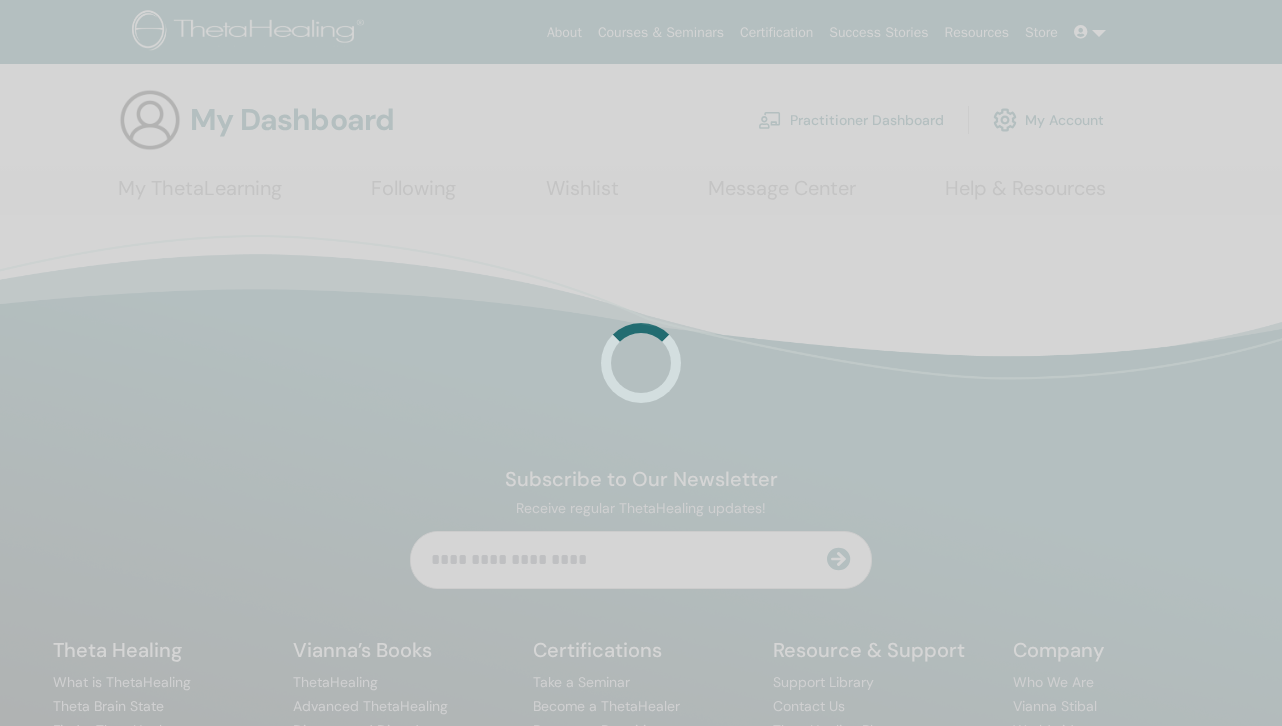 scroll, scrollTop: 0, scrollLeft: 0, axis: both 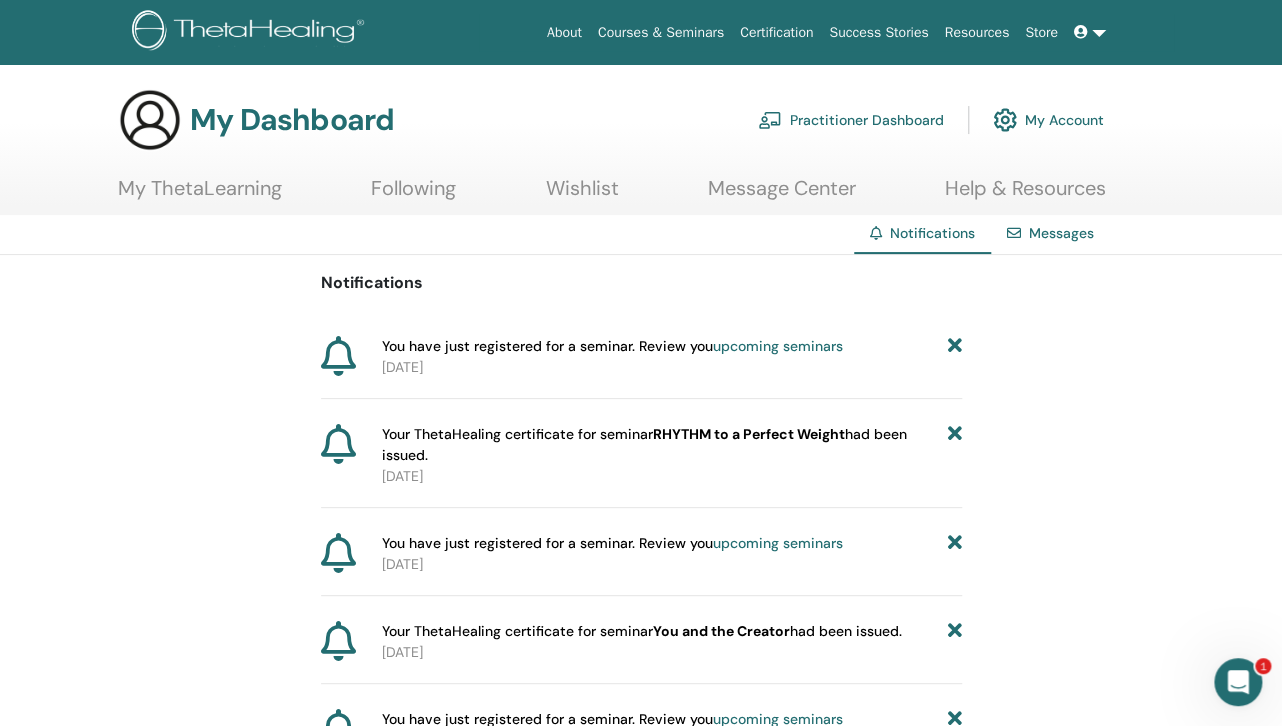 click 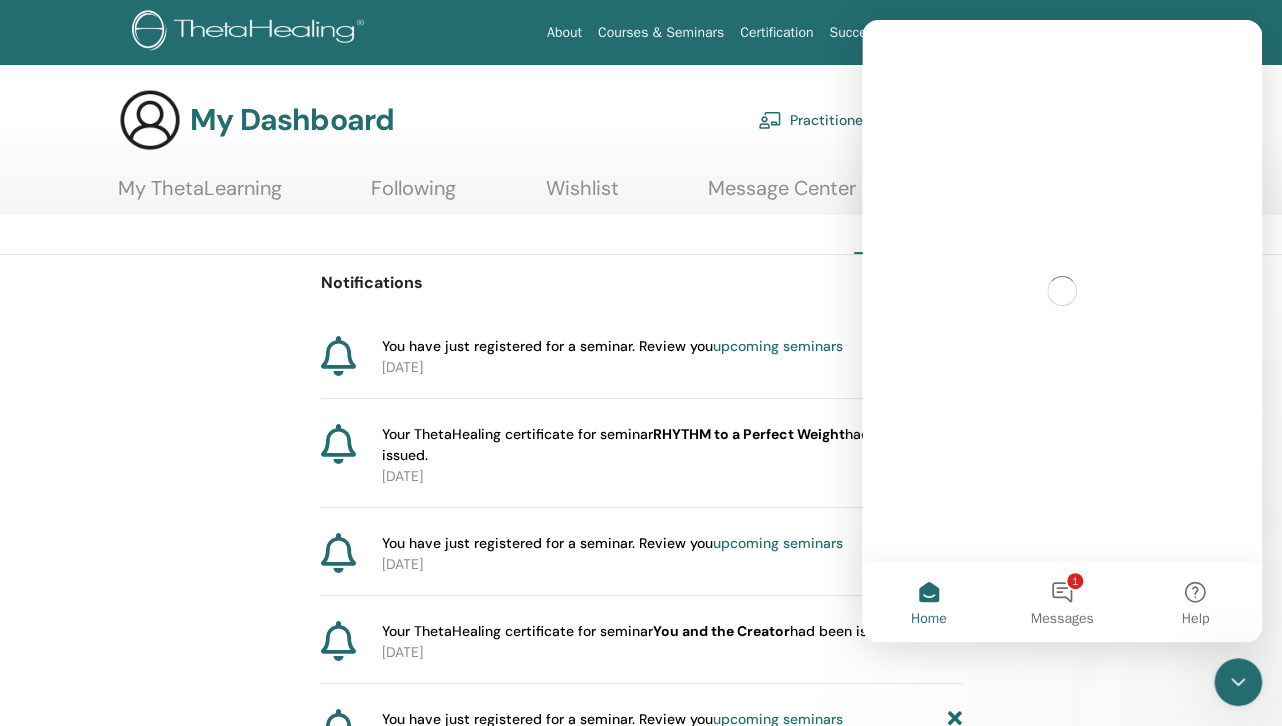scroll, scrollTop: 0, scrollLeft: 0, axis: both 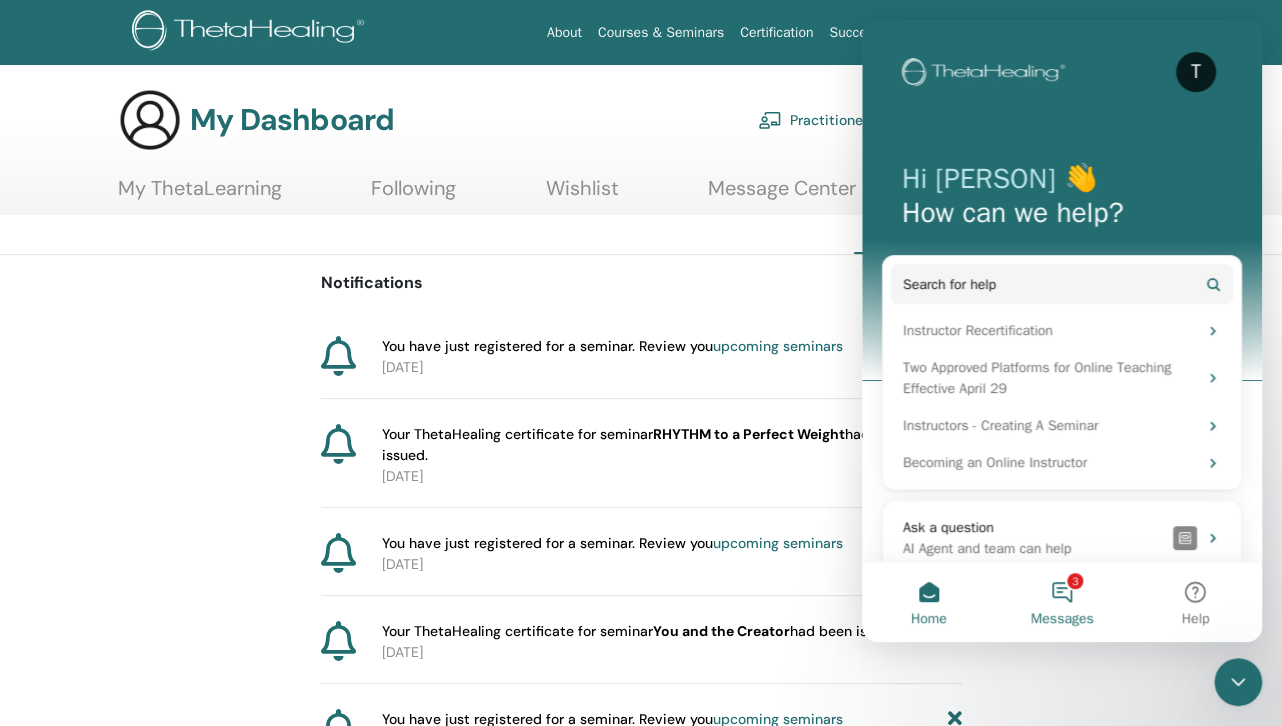 click on "3 Messages" at bounding box center [1061, 602] 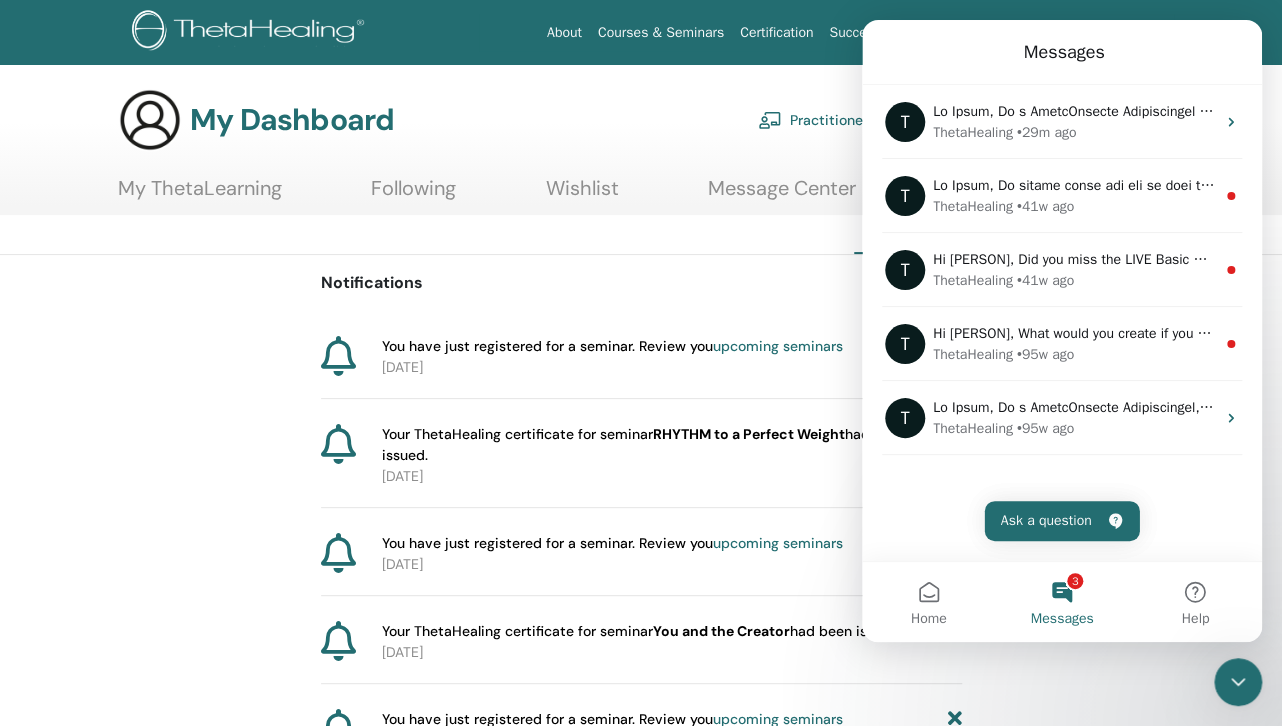 click on "My Dashboard
Practitioner Dashboard
My Account" at bounding box center [611, 120] 